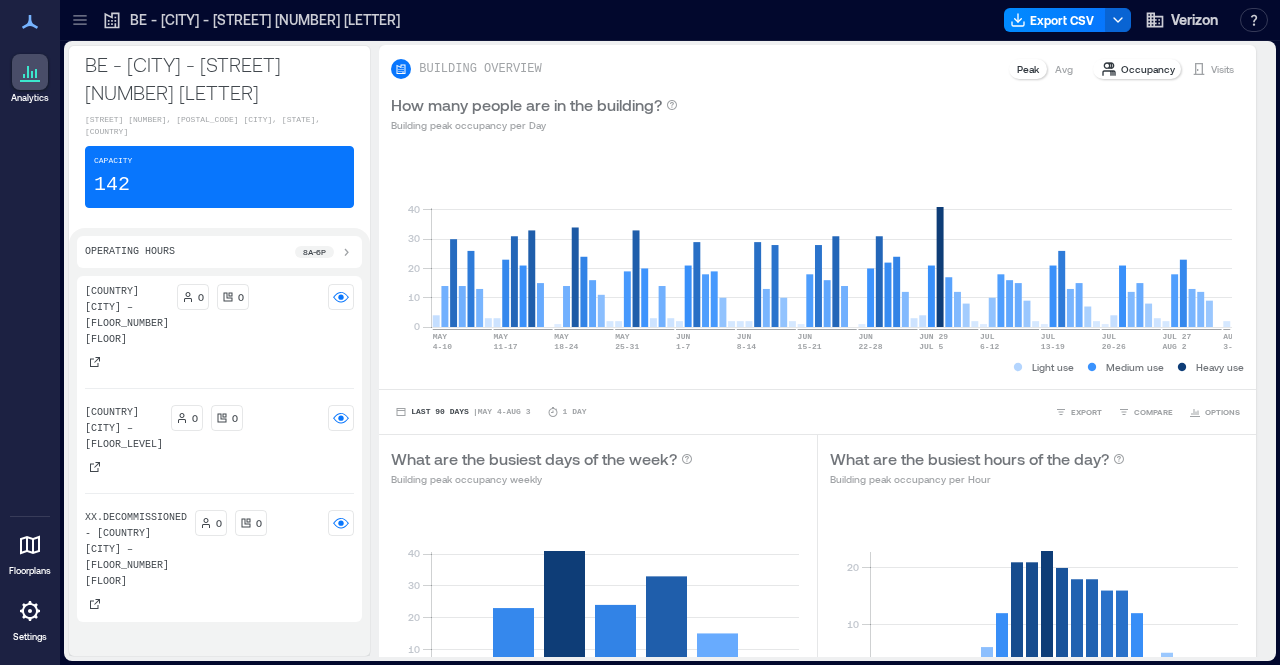 scroll, scrollTop: 0, scrollLeft: 0, axis: both 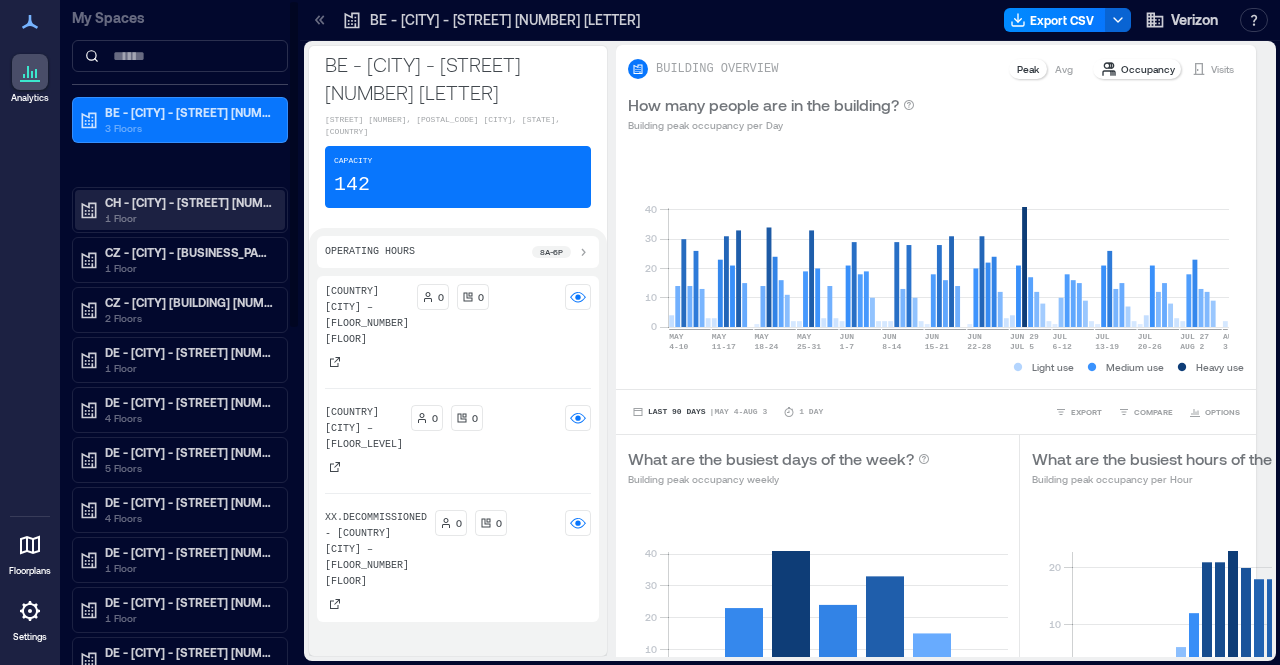 click on "1 Floor" at bounding box center (189, 218) 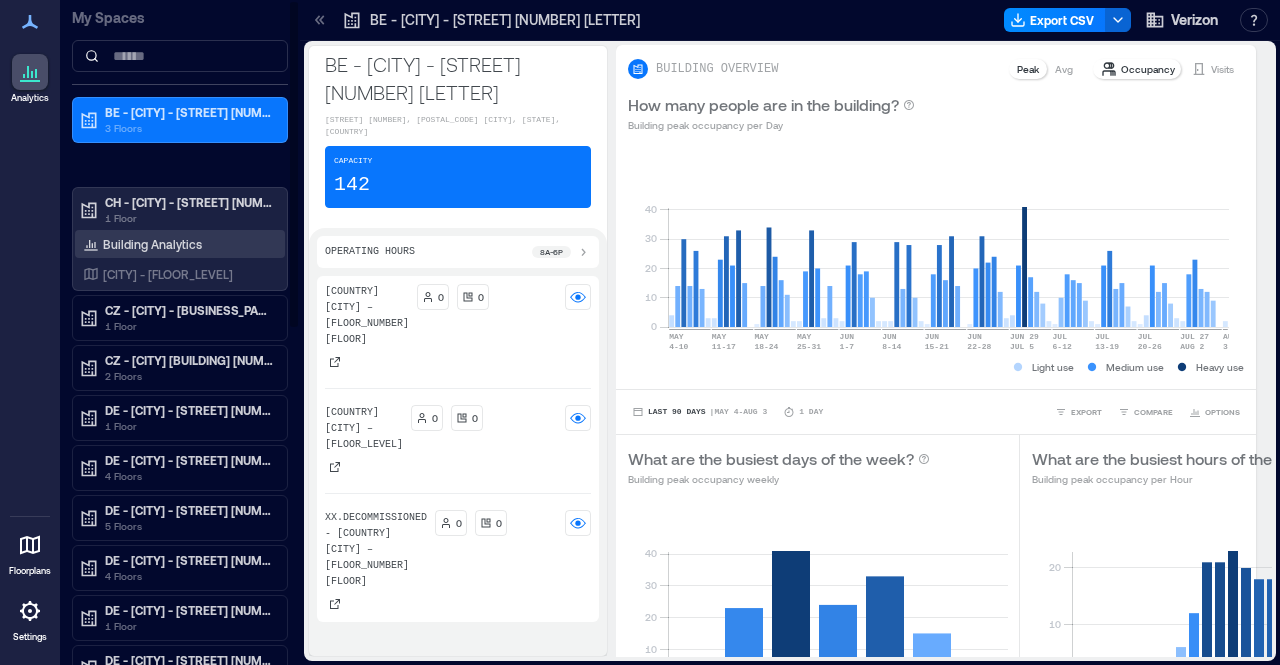 click on "Building Analytics" at bounding box center (152, 244) 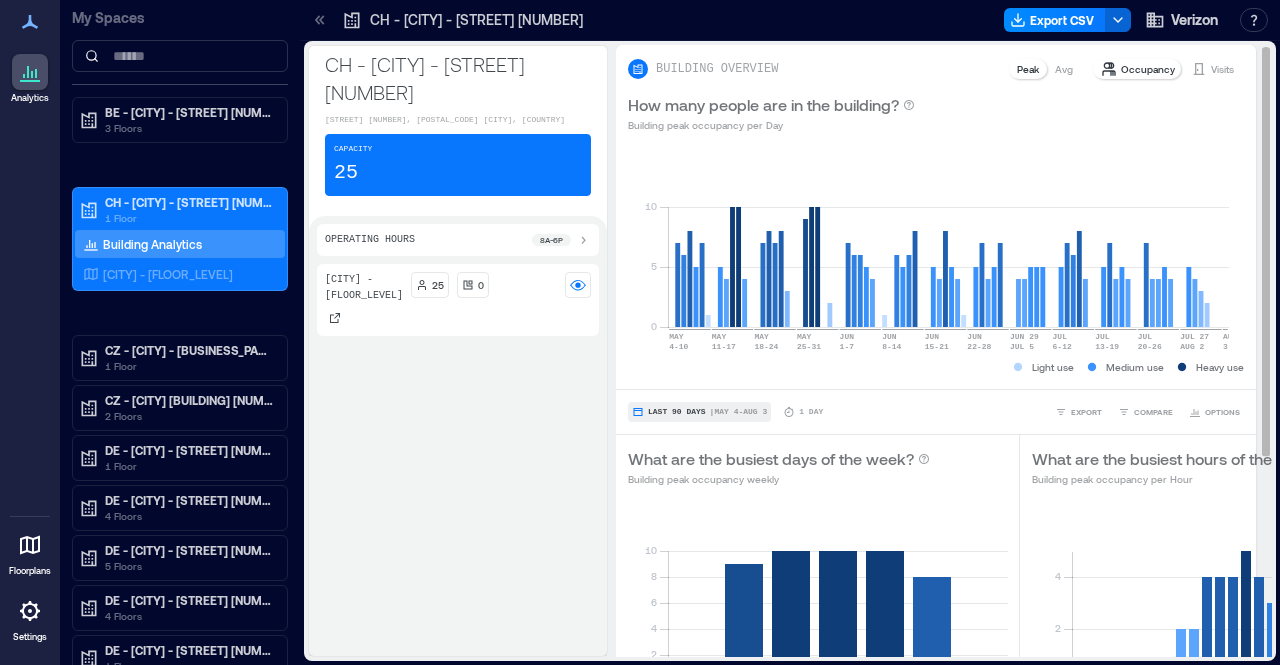 click on "Last 90 Days" at bounding box center (677, 412) 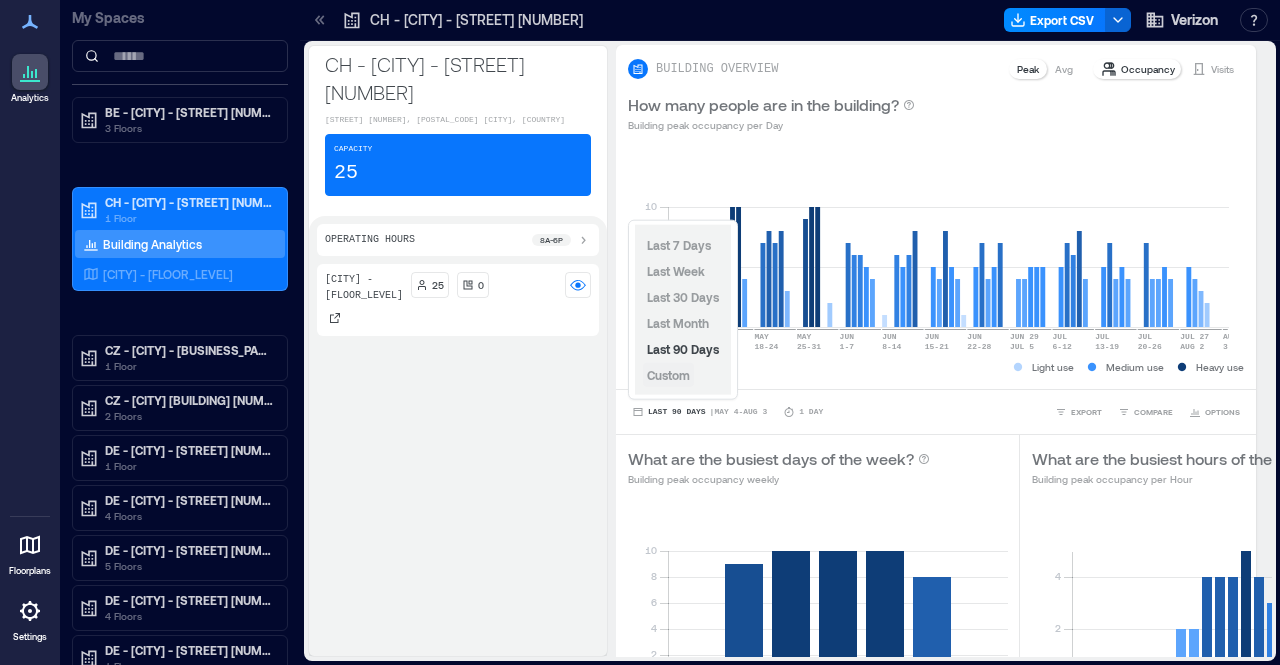 click on "Custom" at bounding box center (668, 375) 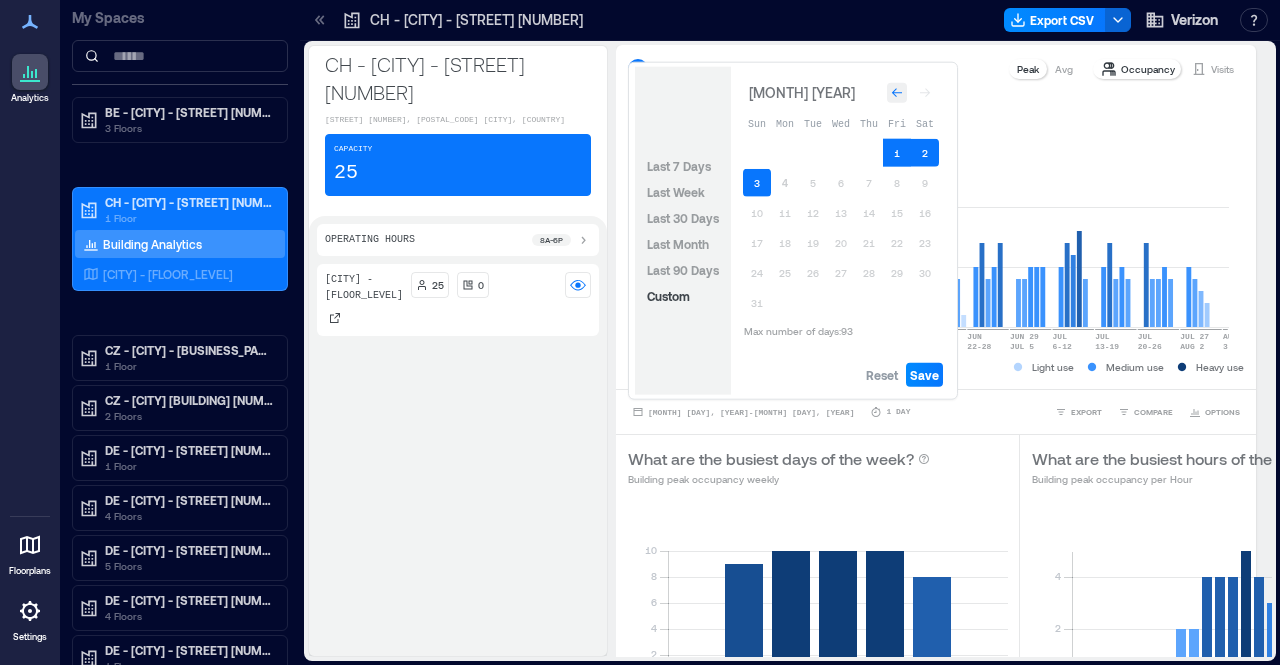 click 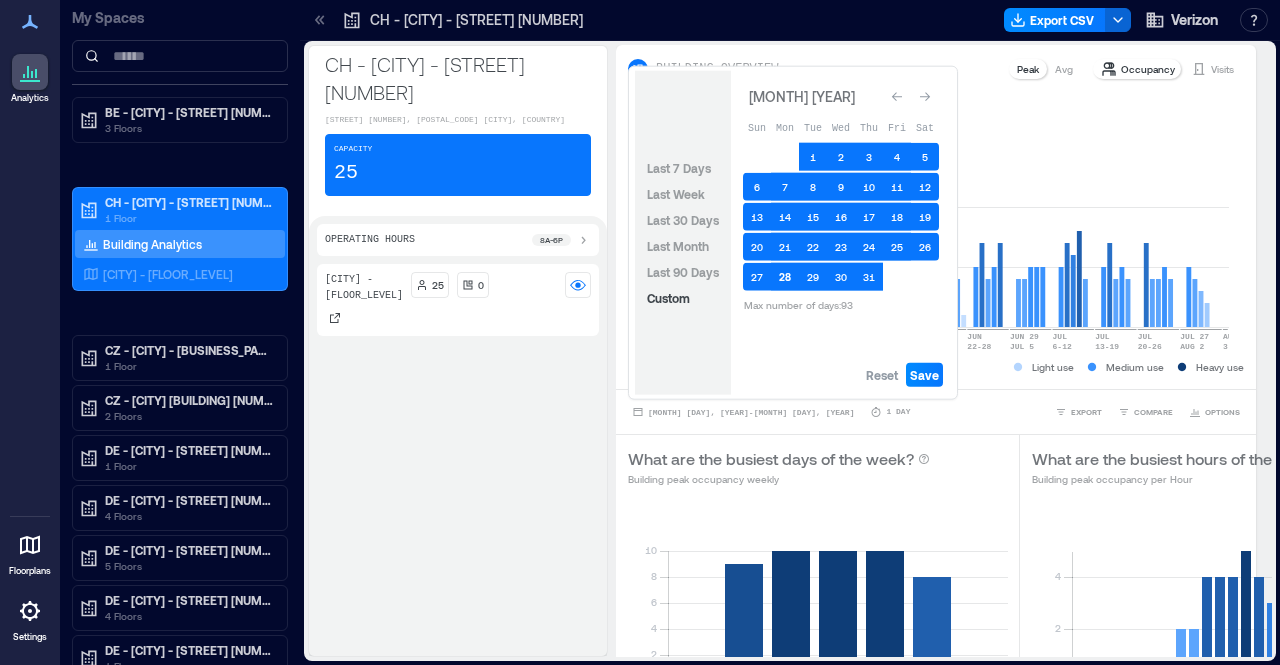 click on "28" at bounding box center (785, 277) 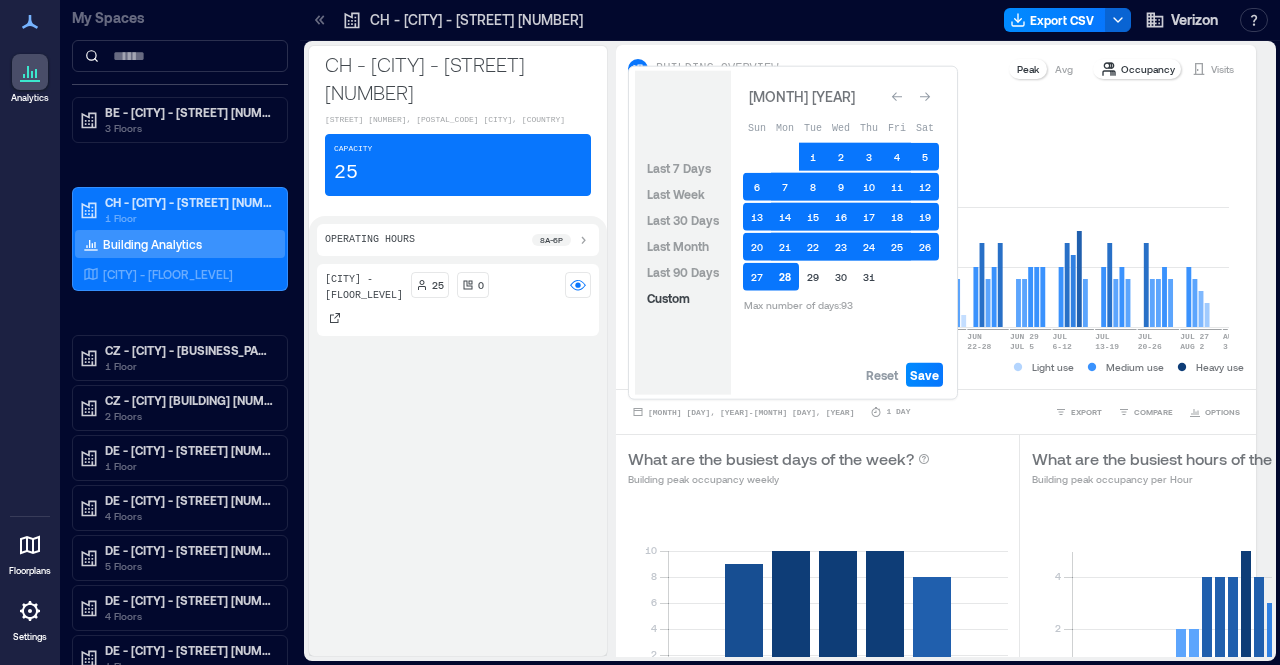 click on "28" at bounding box center [785, 277] 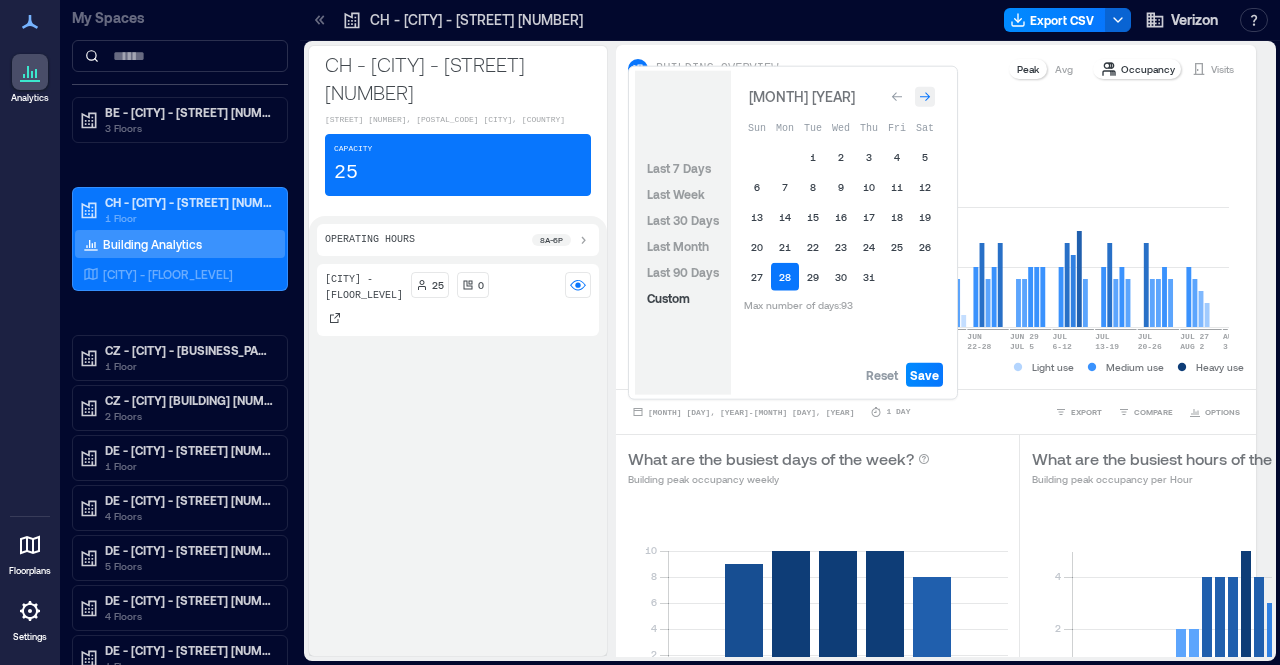 click 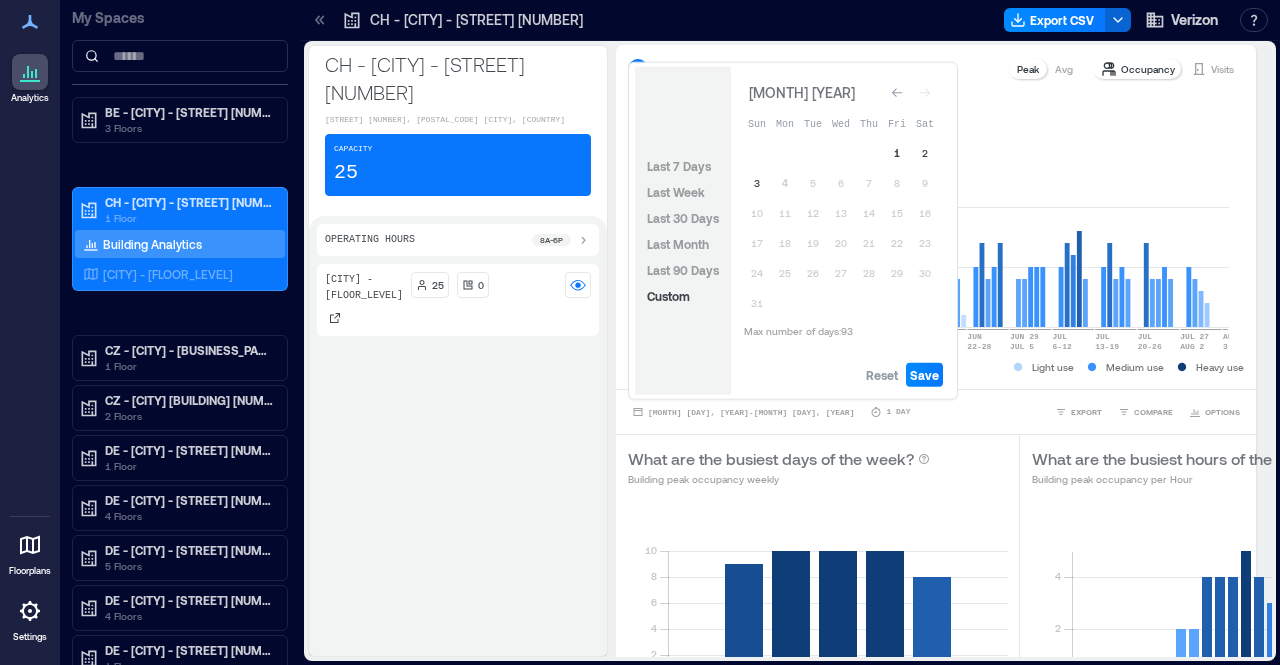 click on "1" at bounding box center (897, 153) 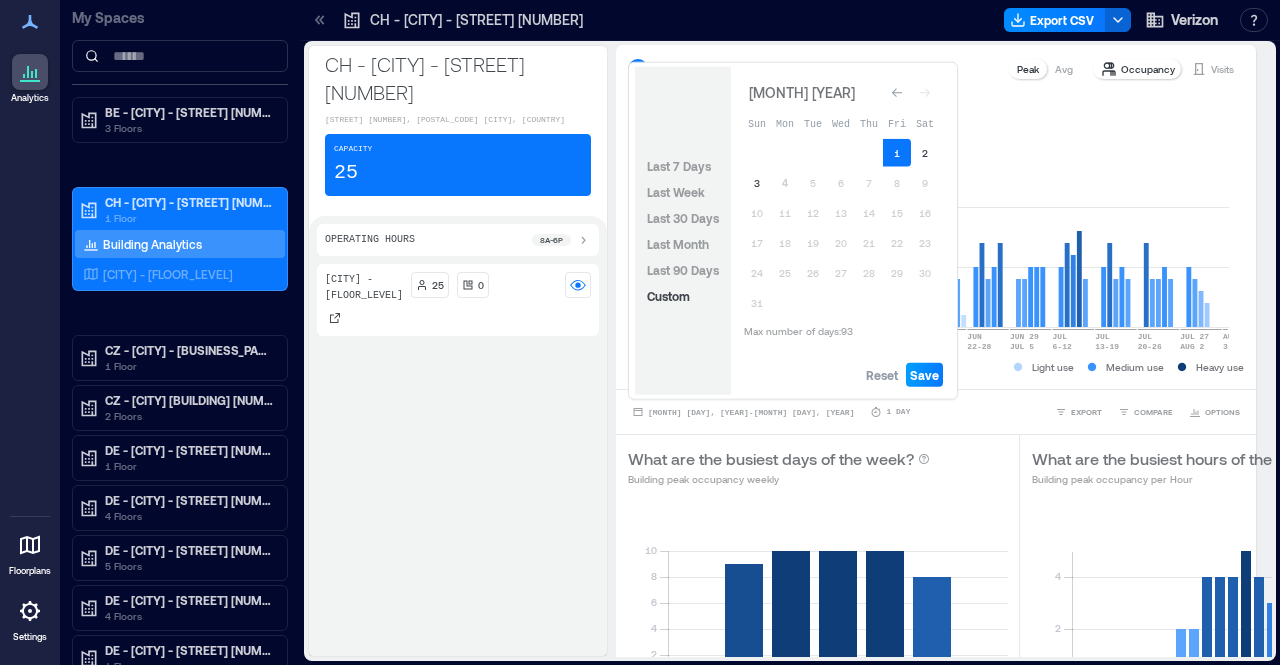 click on "Save" at bounding box center (924, 375) 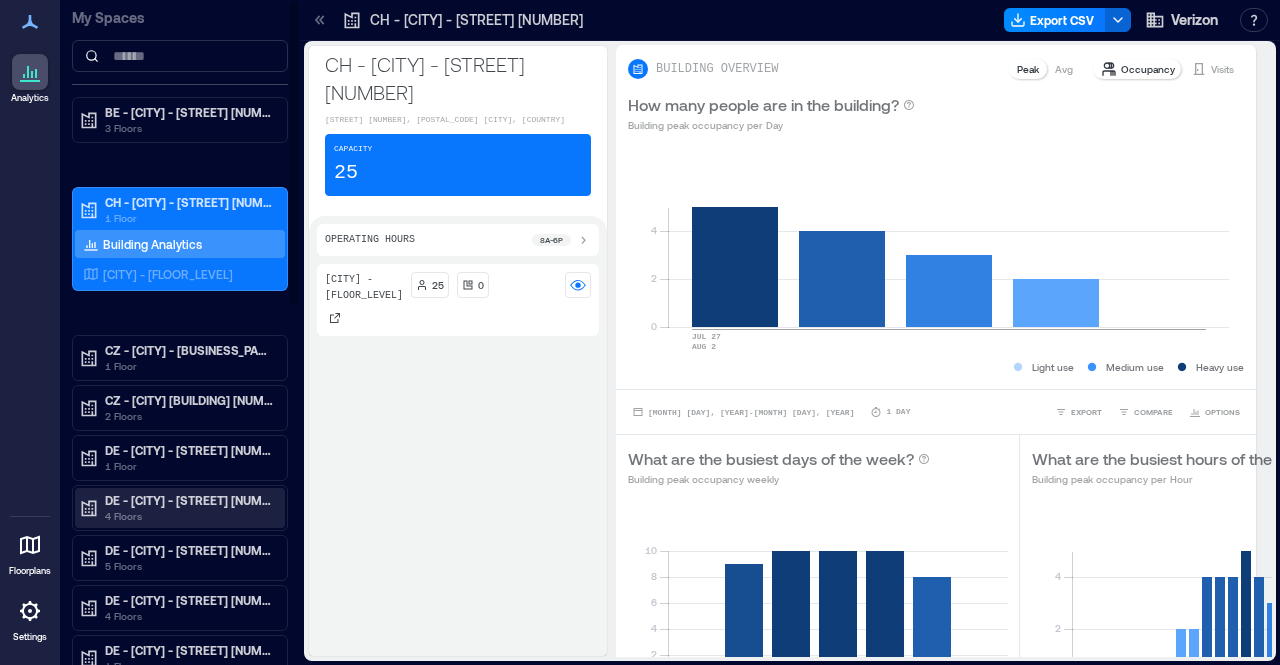 click on "DE - [CITY] - [STREET] [NUMBER]" at bounding box center (189, 500) 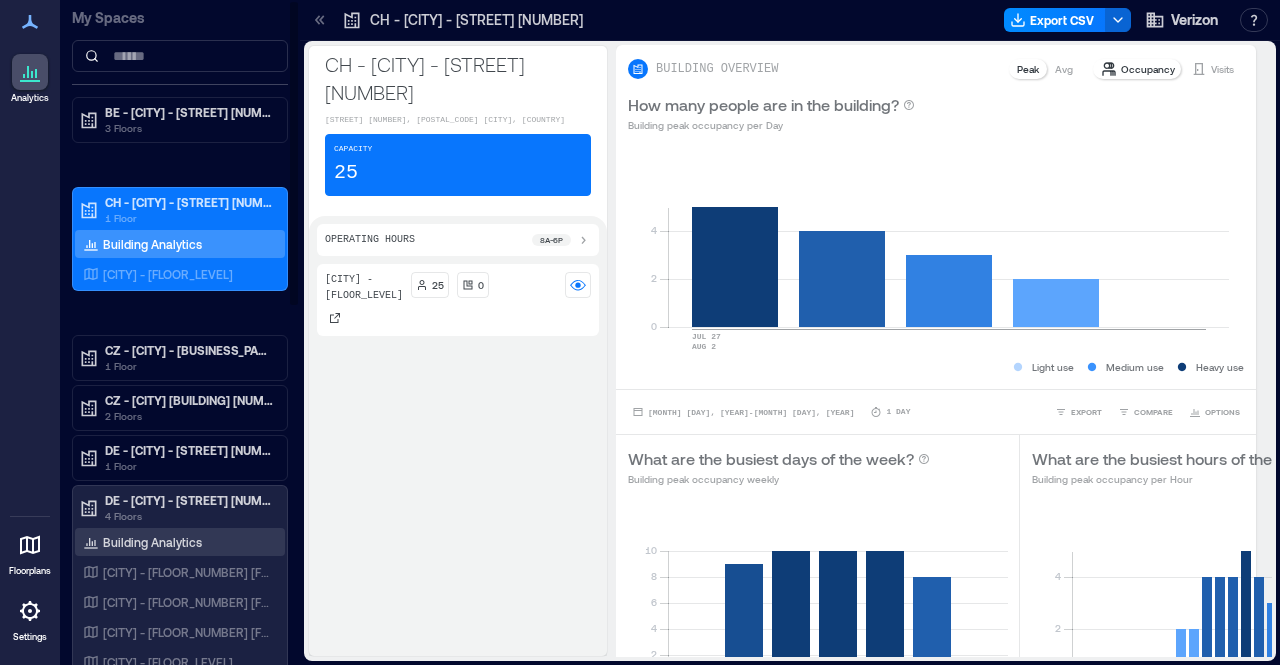 click on "Building Analytics" at bounding box center [152, 542] 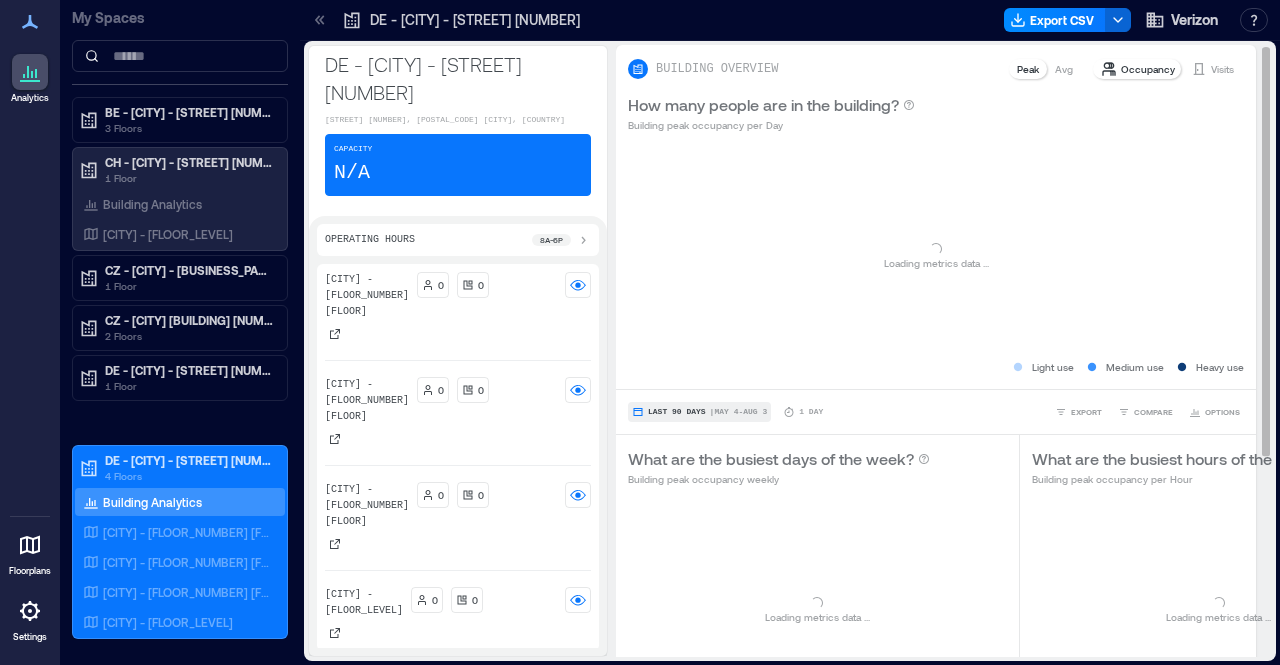 click on "|  [MONTH] [DAY]  -  [MONTH] [DAY]" at bounding box center [739, 412] 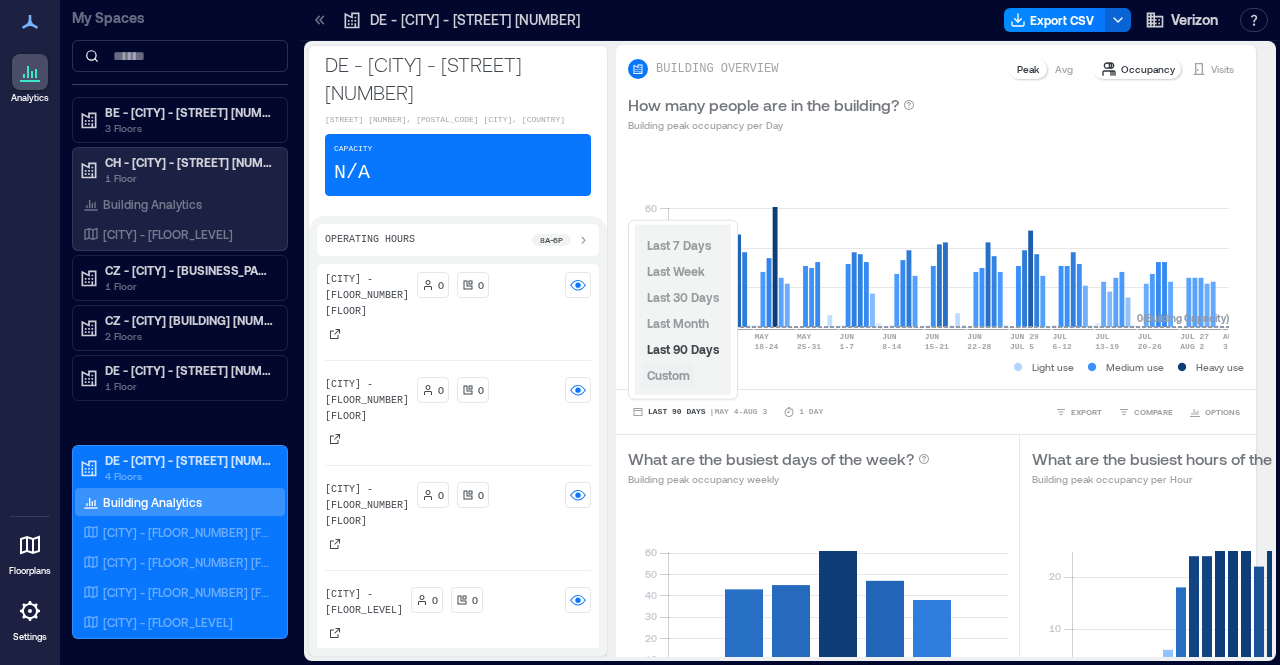 click on "Custom" at bounding box center (668, 375) 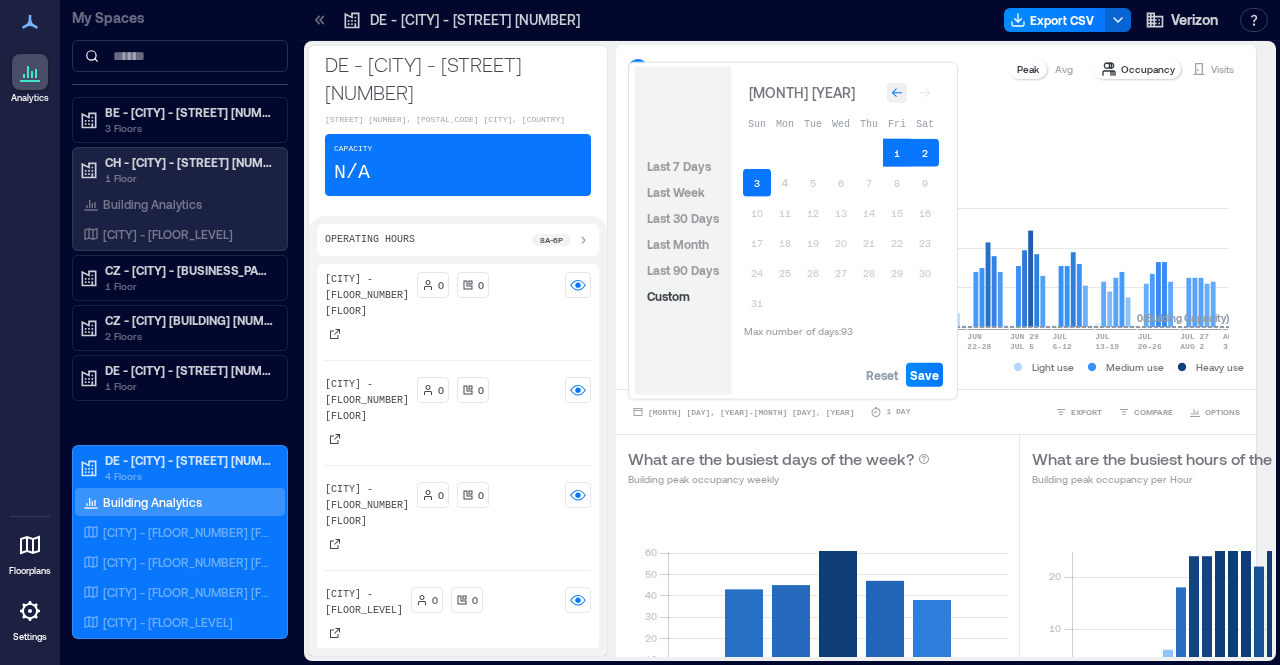 click 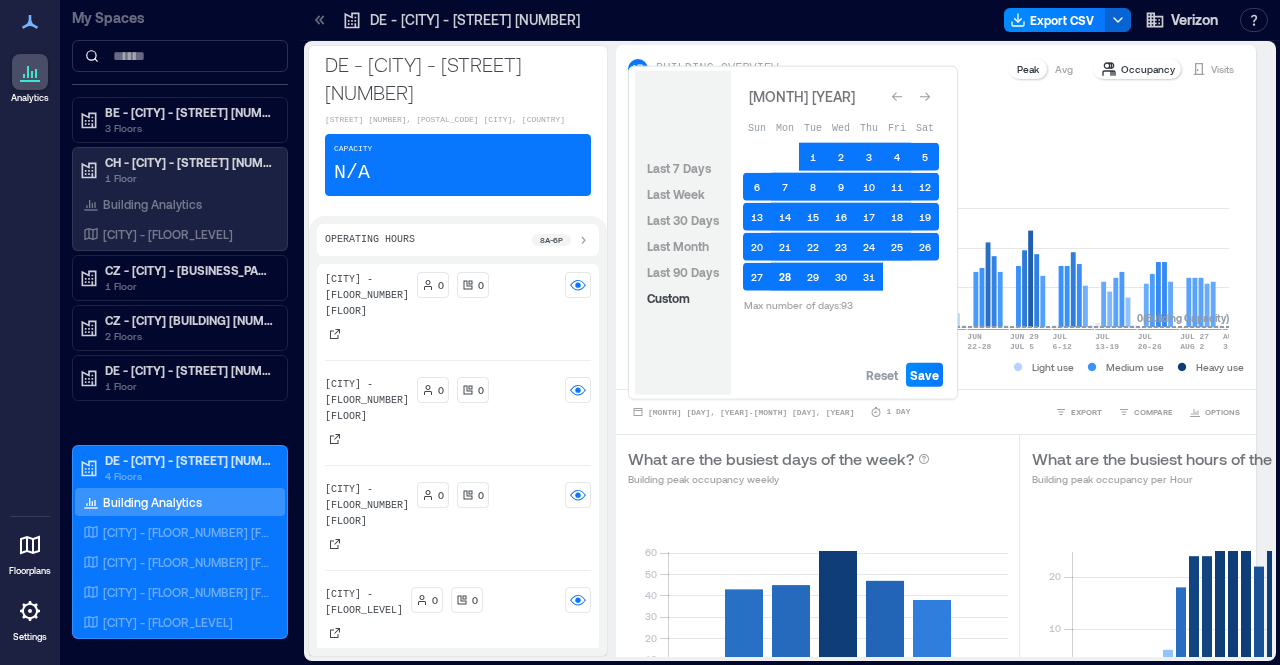 click on "28" at bounding box center (785, 277) 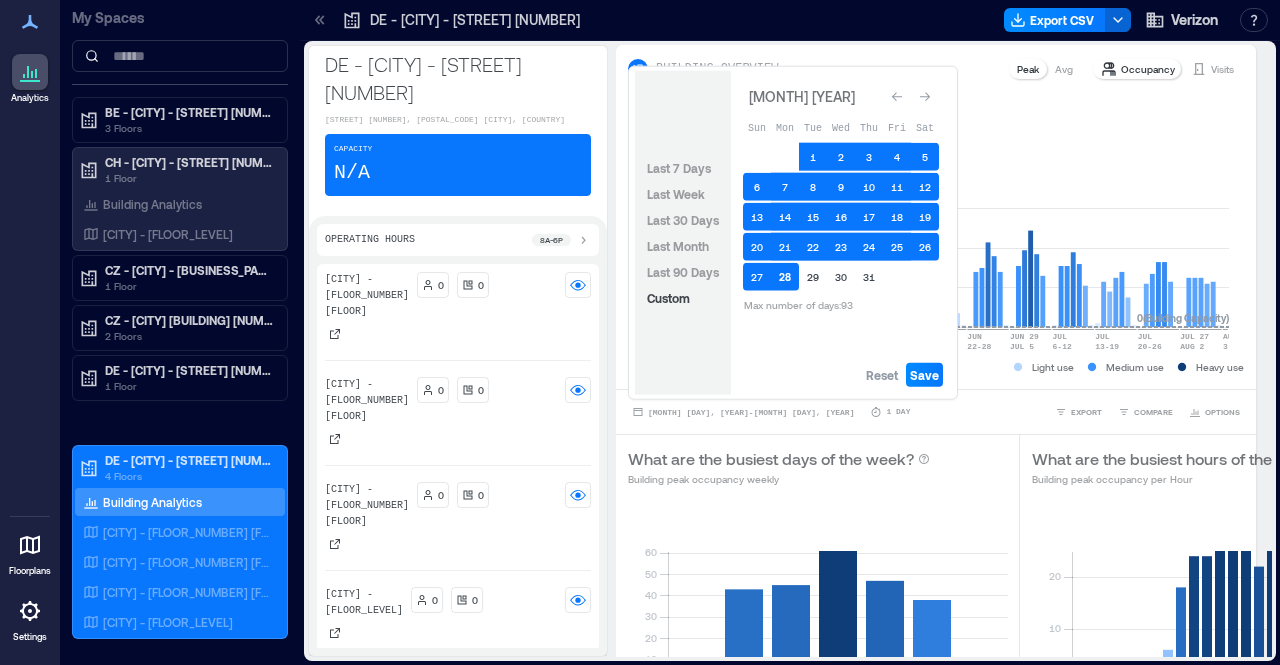 click on "28" at bounding box center [785, 277] 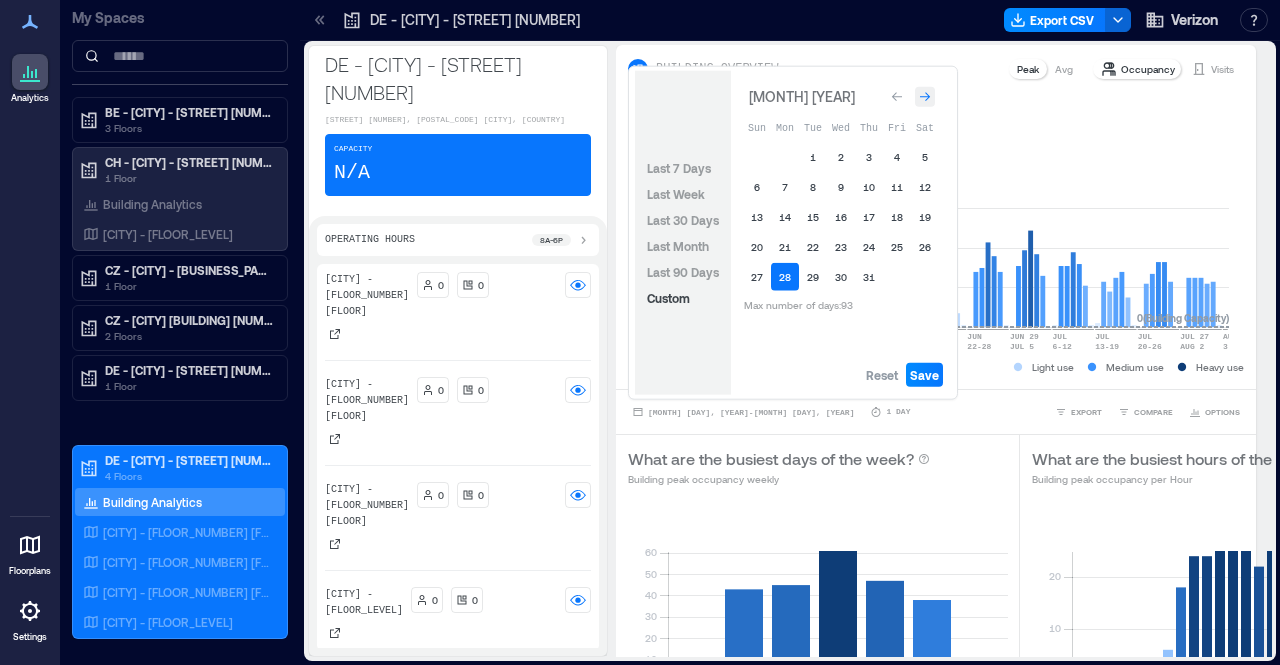 click 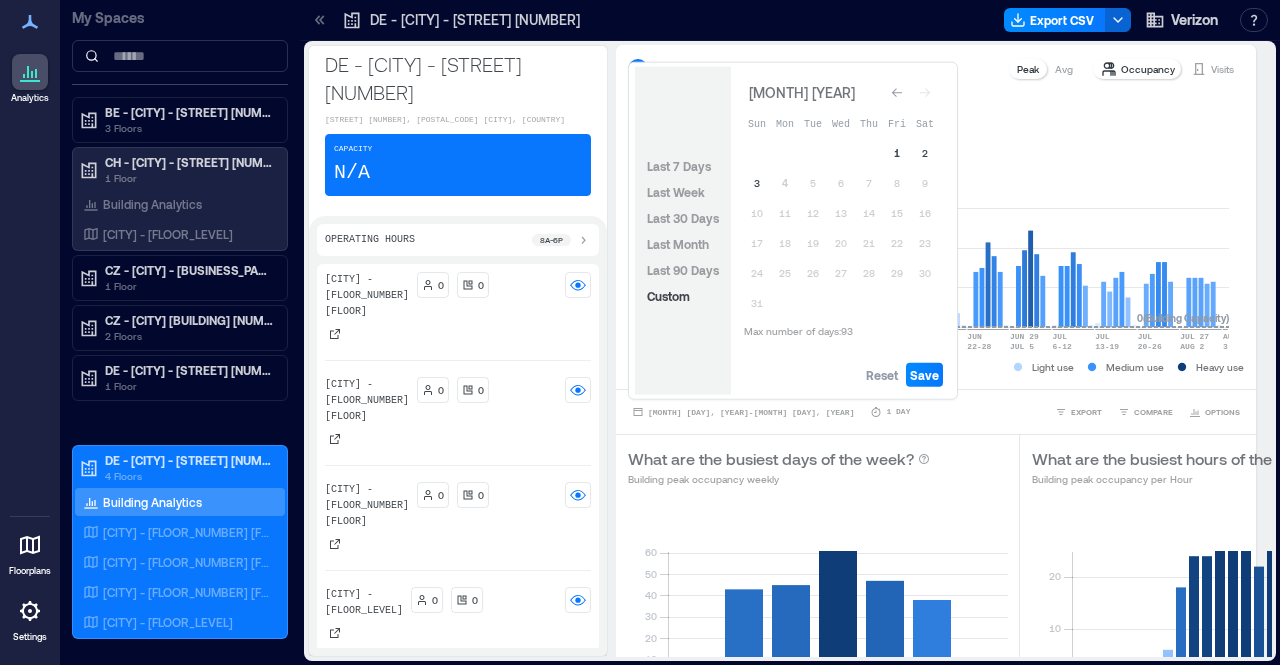 click on "1" at bounding box center [897, 153] 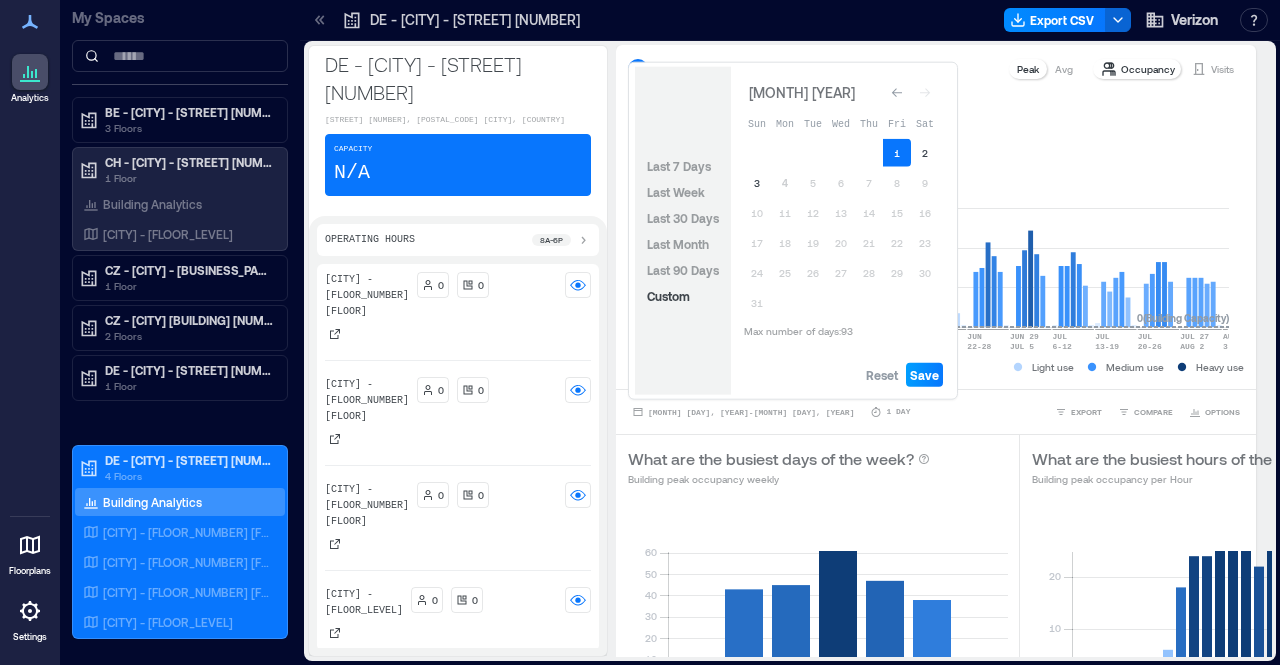 click on "Save" at bounding box center [924, 375] 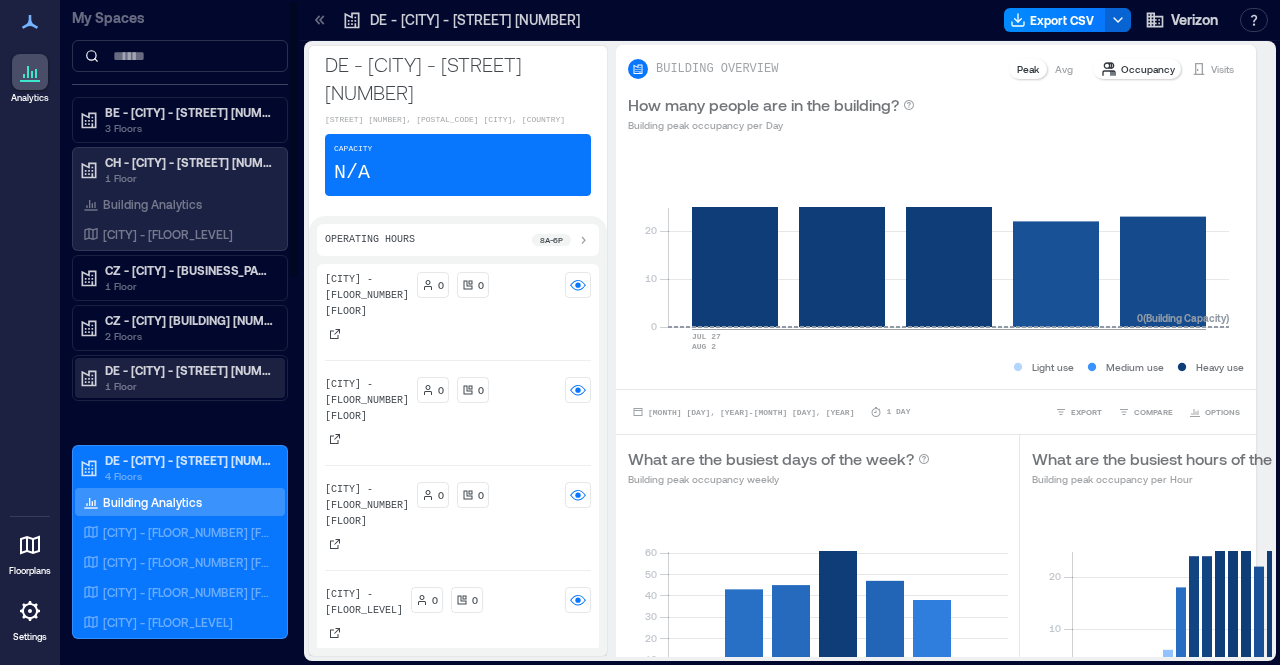 click on "1 Floor" at bounding box center (189, 386) 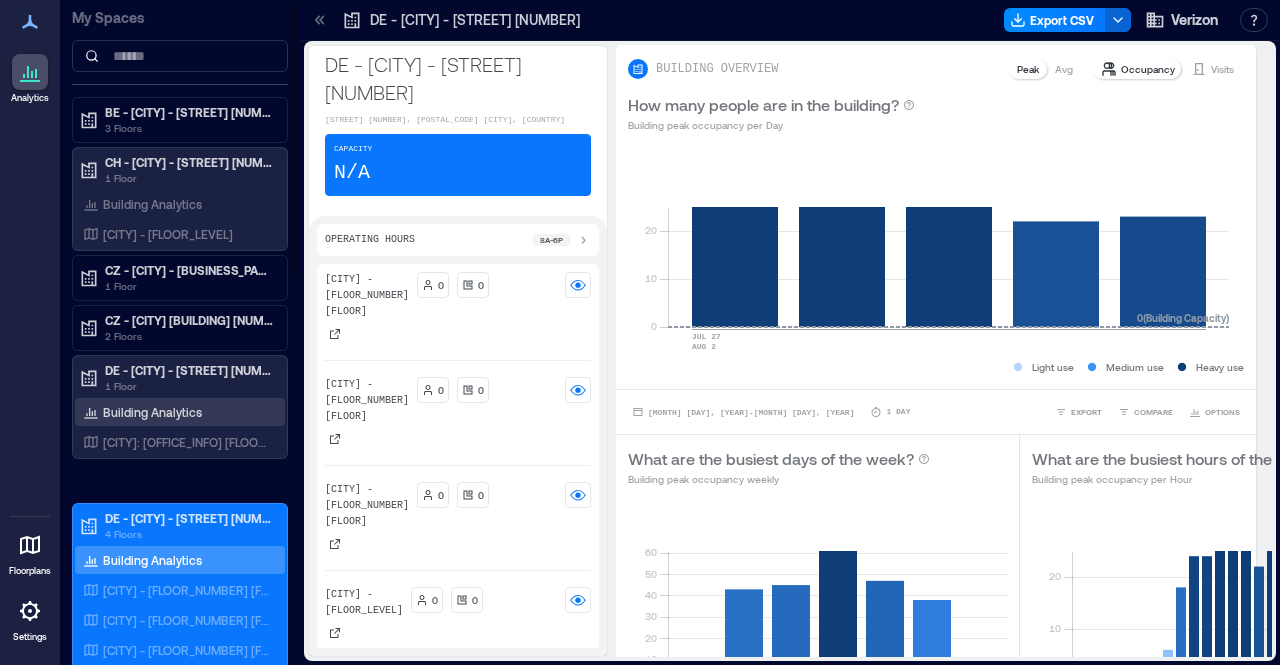 click on "Building Analytics" at bounding box center [152, 412] 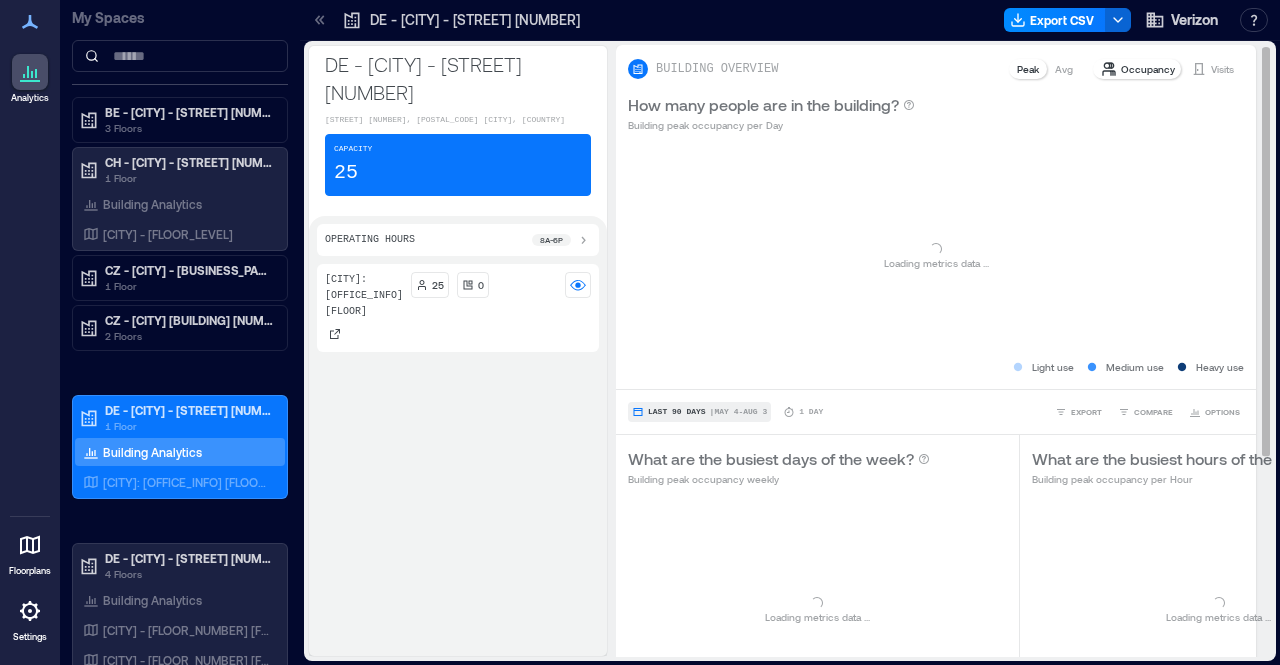 click on "Last 90 Days   |  [MONTH] [DAY]  -  [MONTH] [DAY]" at bounding box center (699, 412) 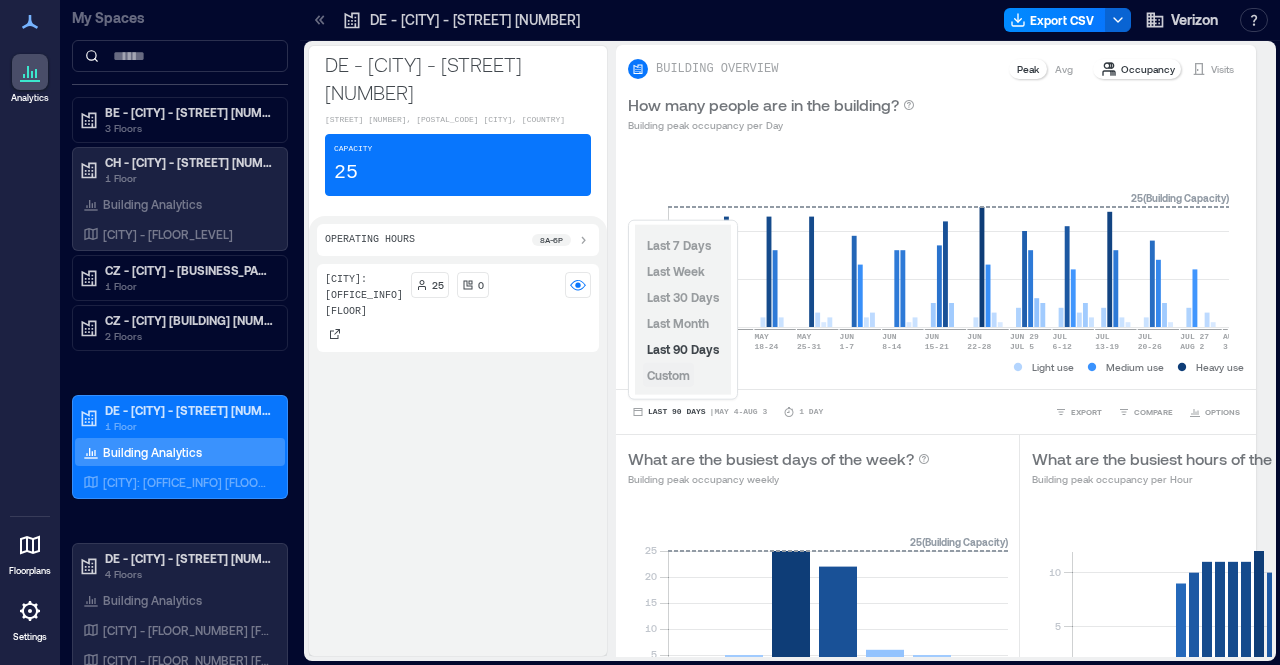 click on "Custom" at bounding box center (668, 375) 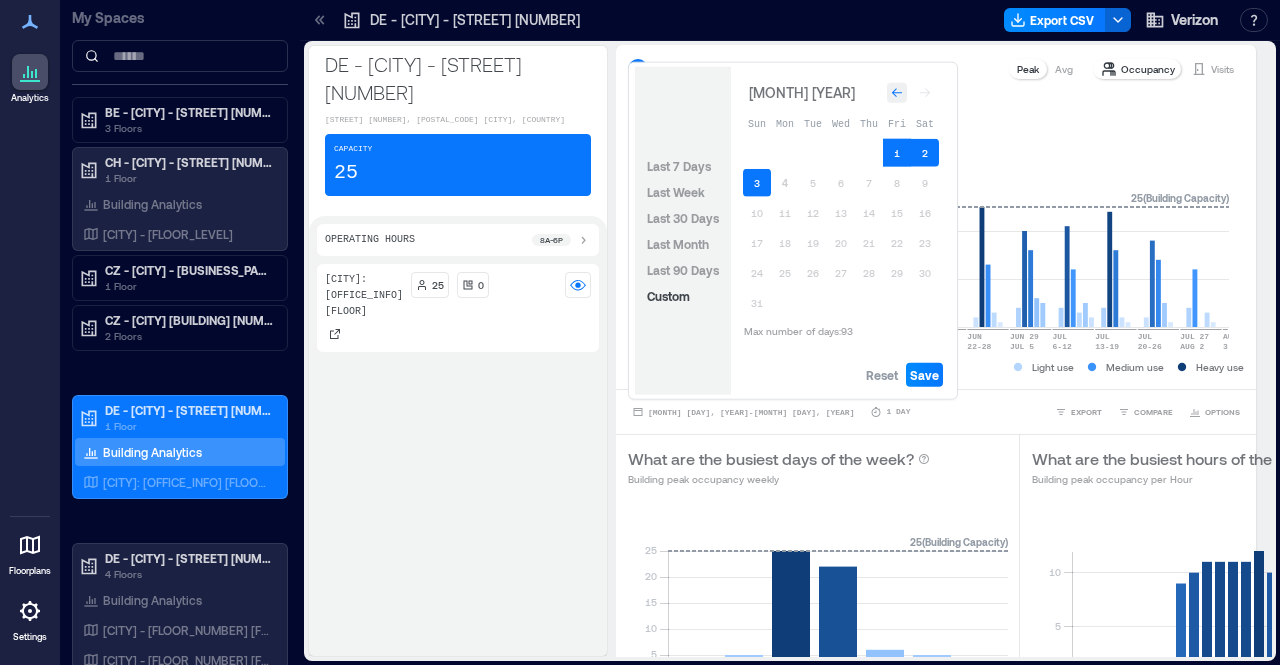 click 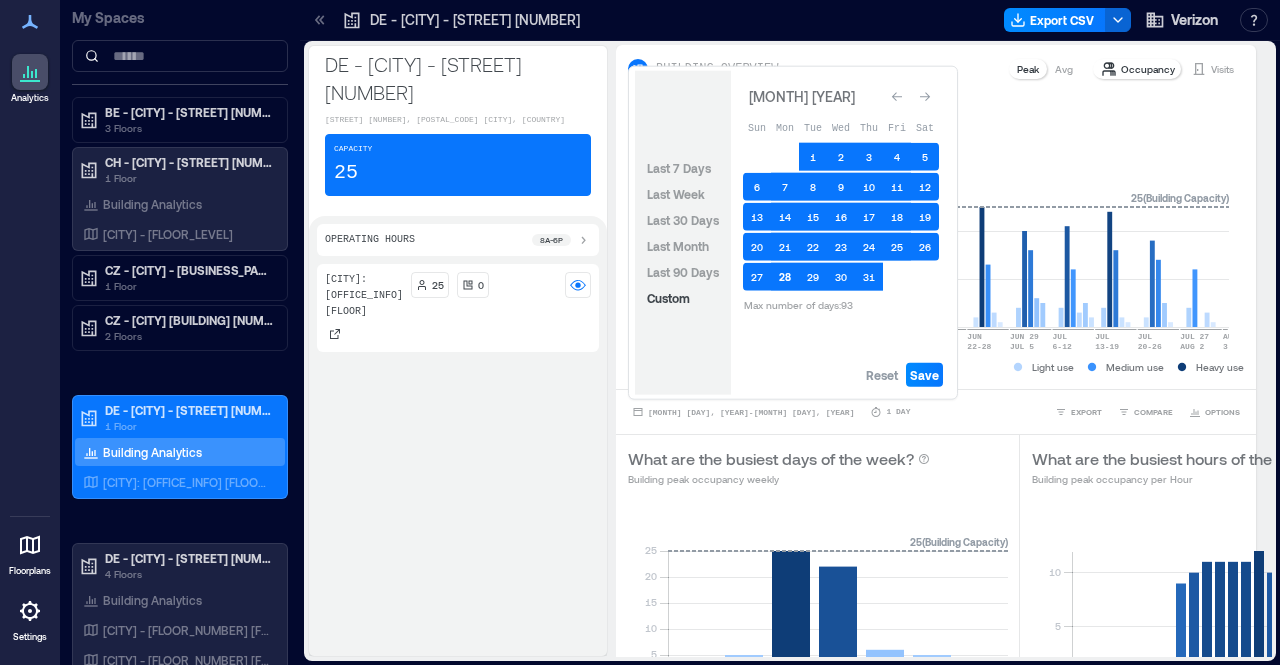 click on "28" at bounding box center [785, 277] 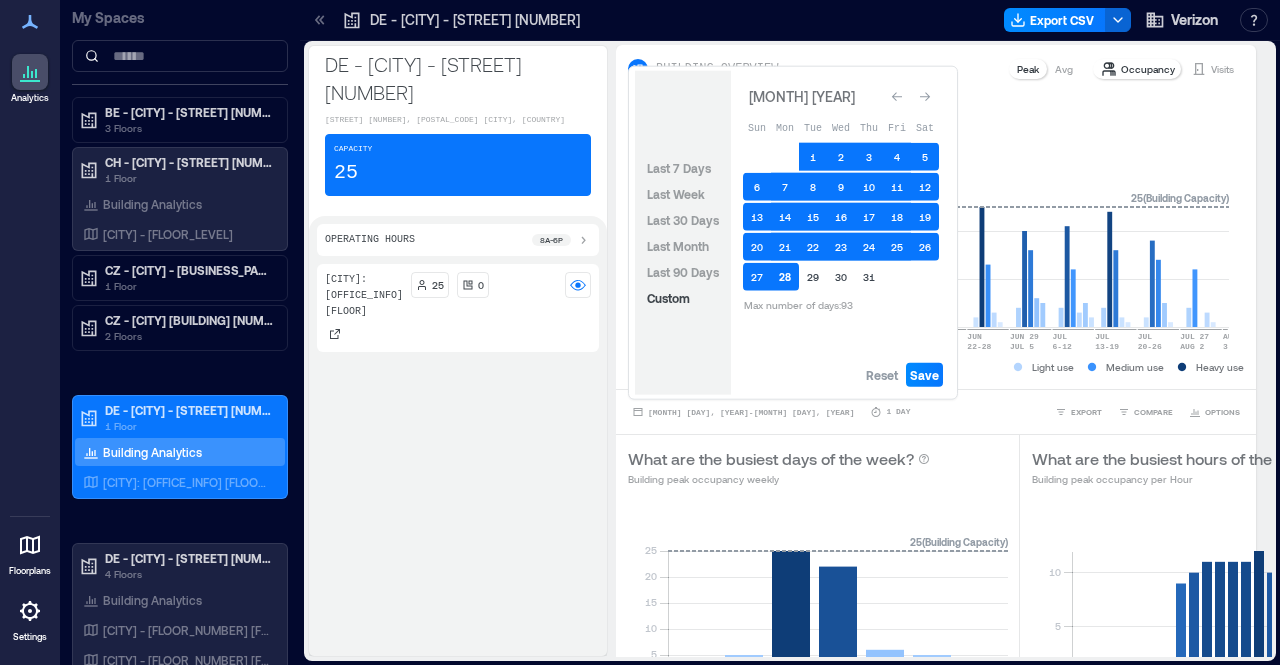 click on "28" at bounding box center [785, 277] 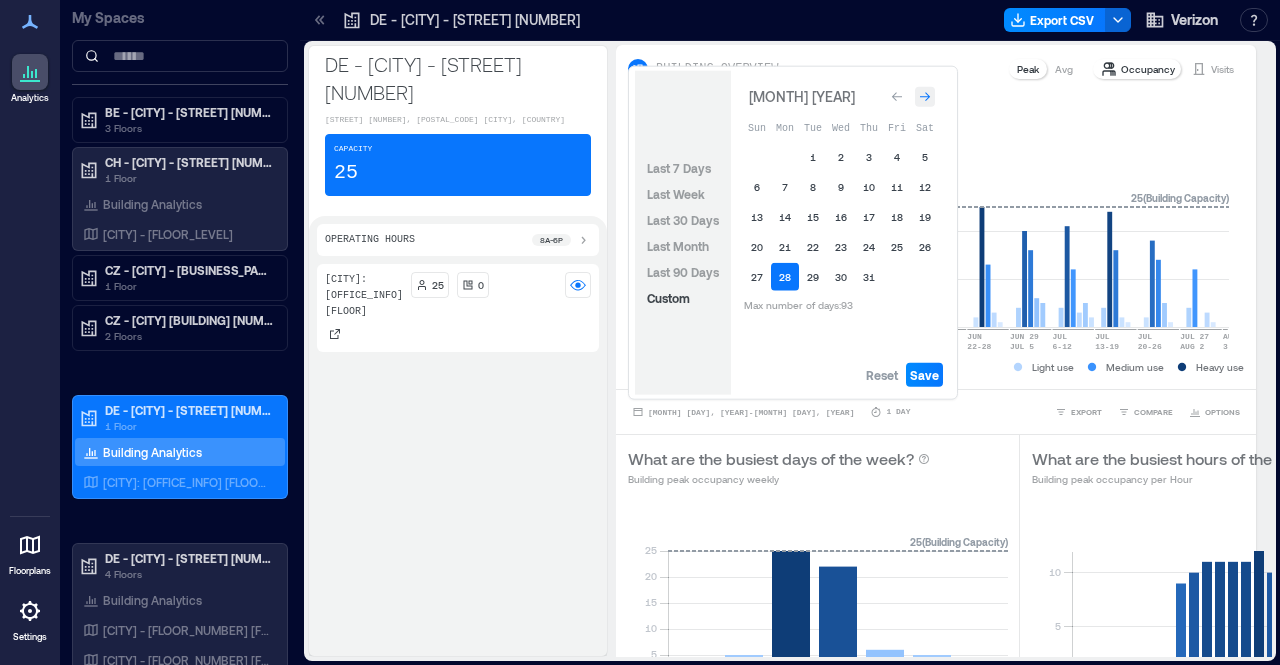 click at bounding box center [925, 97] 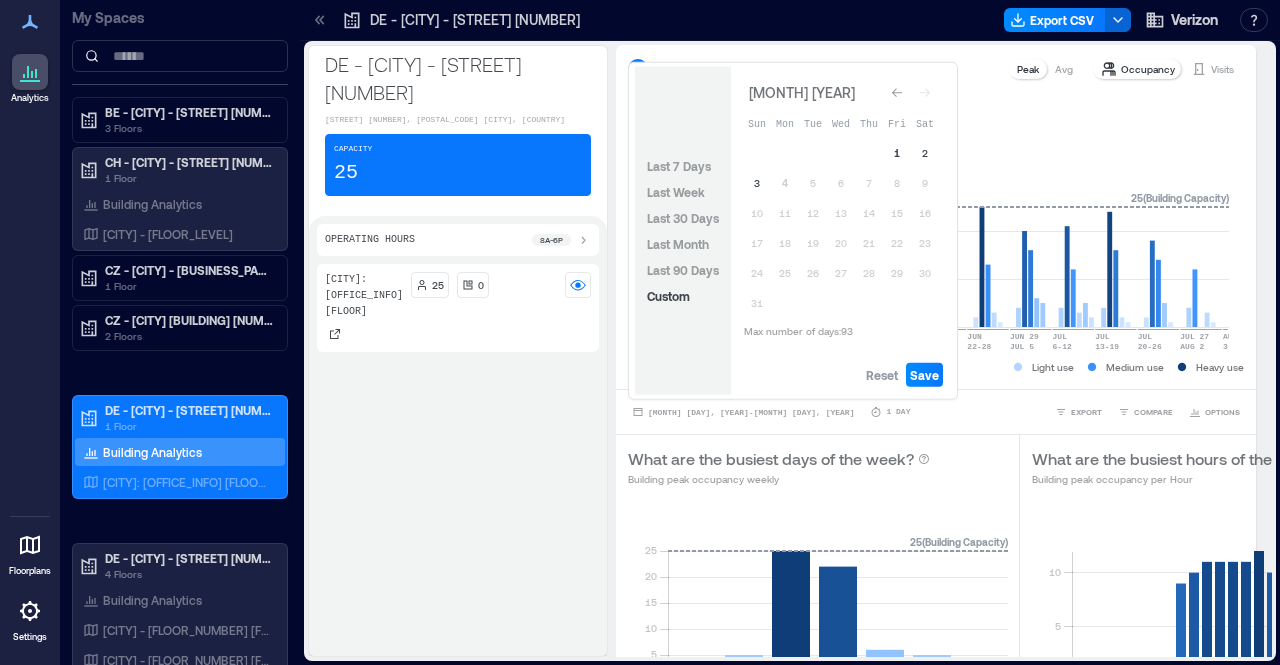 click on "1" at bounding box center (897, 153) 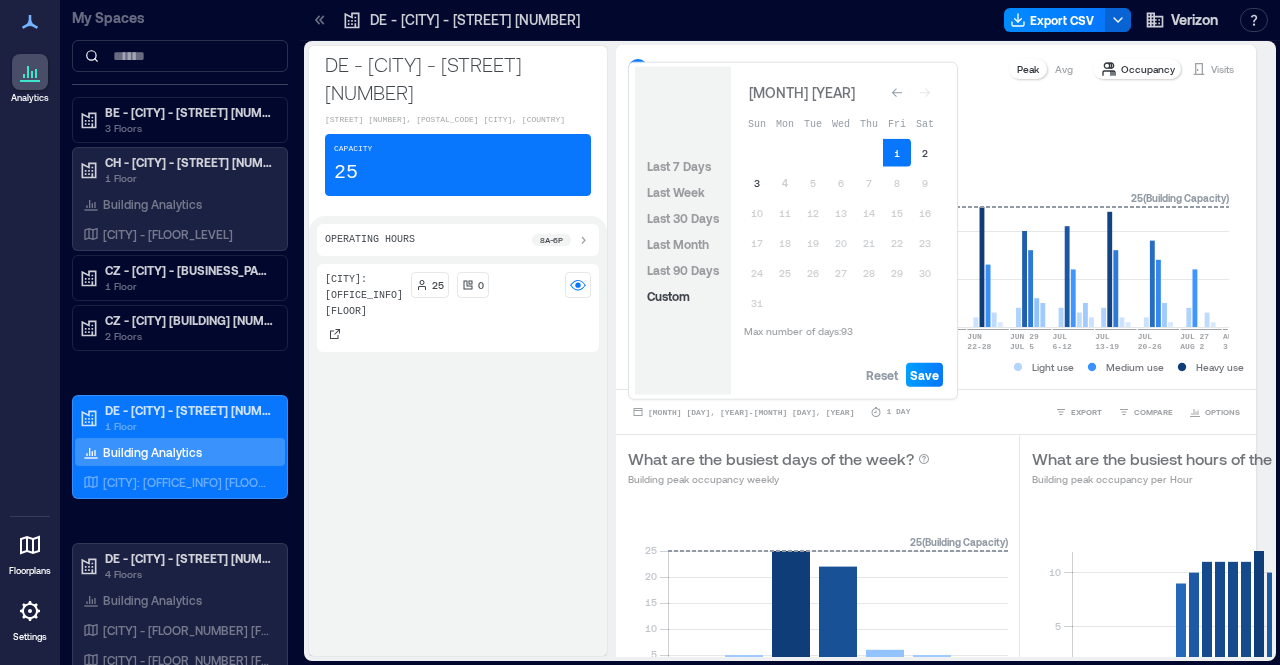 click on "Save" at bounding box center [924, 375] 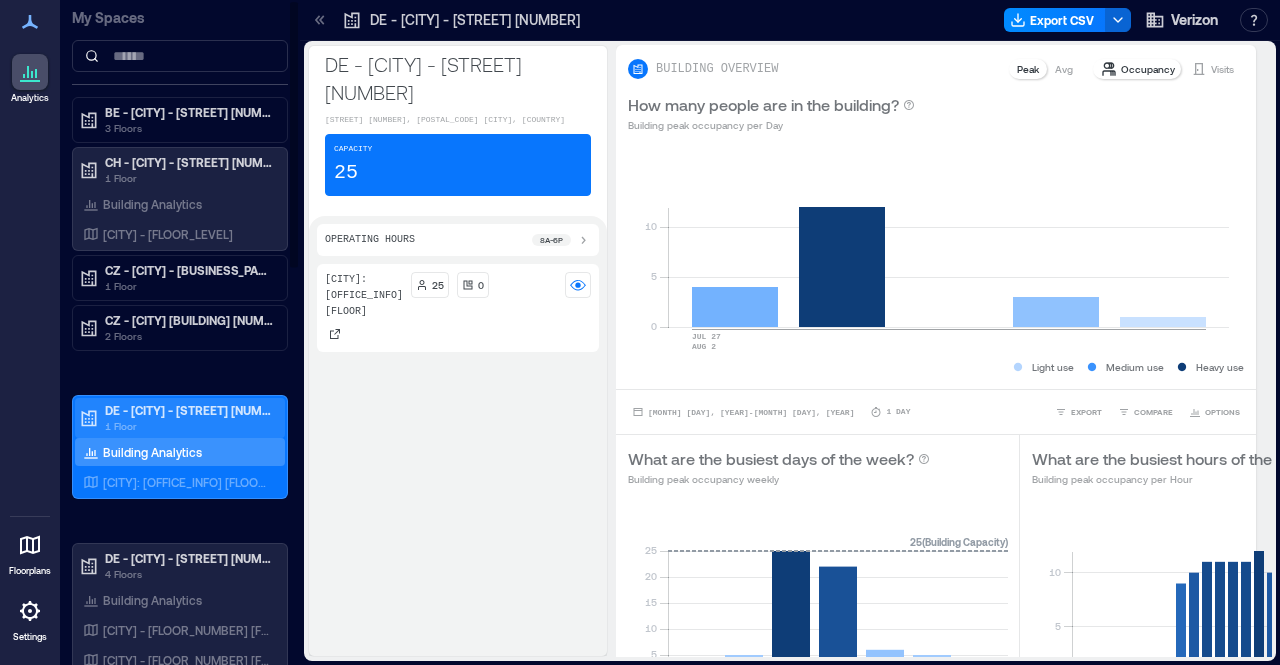 click on "DE - [CITY] - [STREET] [NUMBER]" at bounding box center (189, 410) 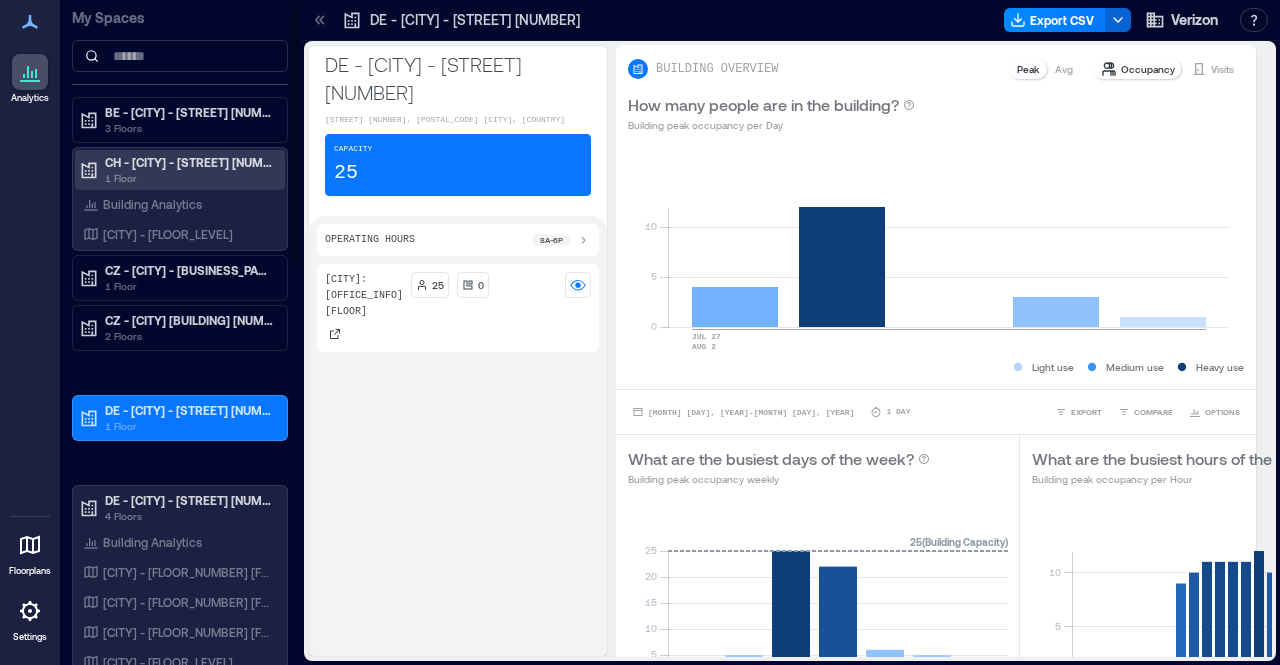 click on "CH - [CITY] - [STREET] [NUMBER]" at bounding box center [189, 162] 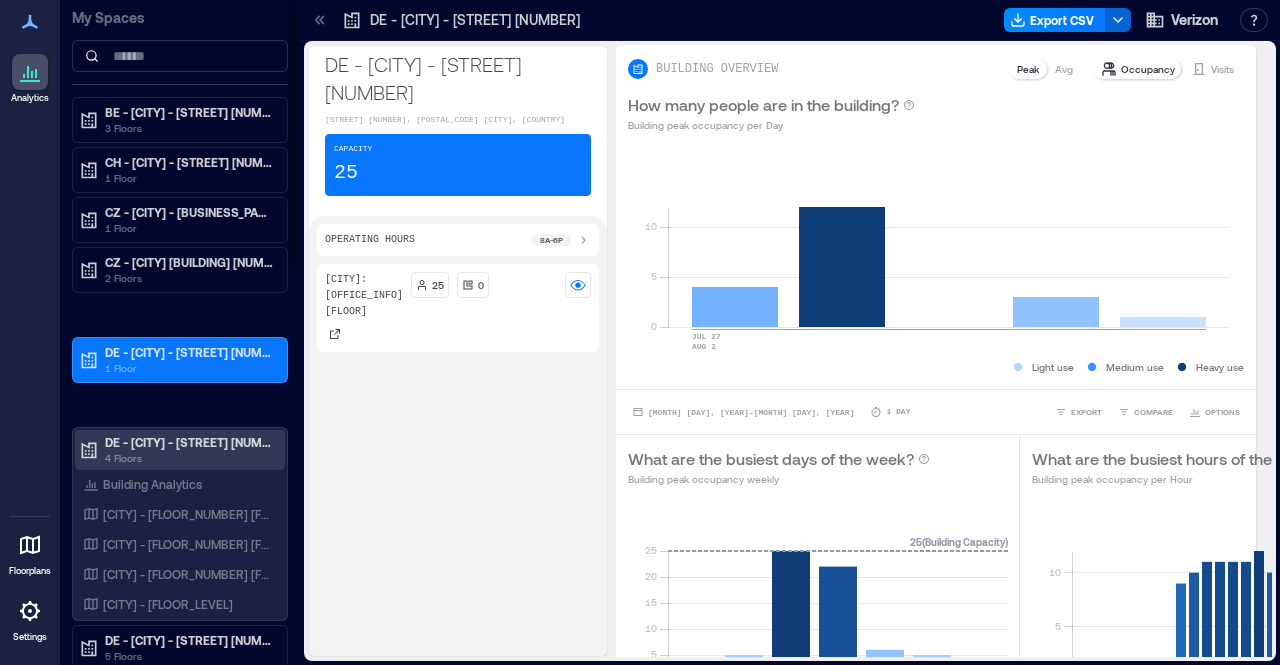 click on "DE - [CITY] - [STREET] [NUMBER]" at bounding box center (189, 442) 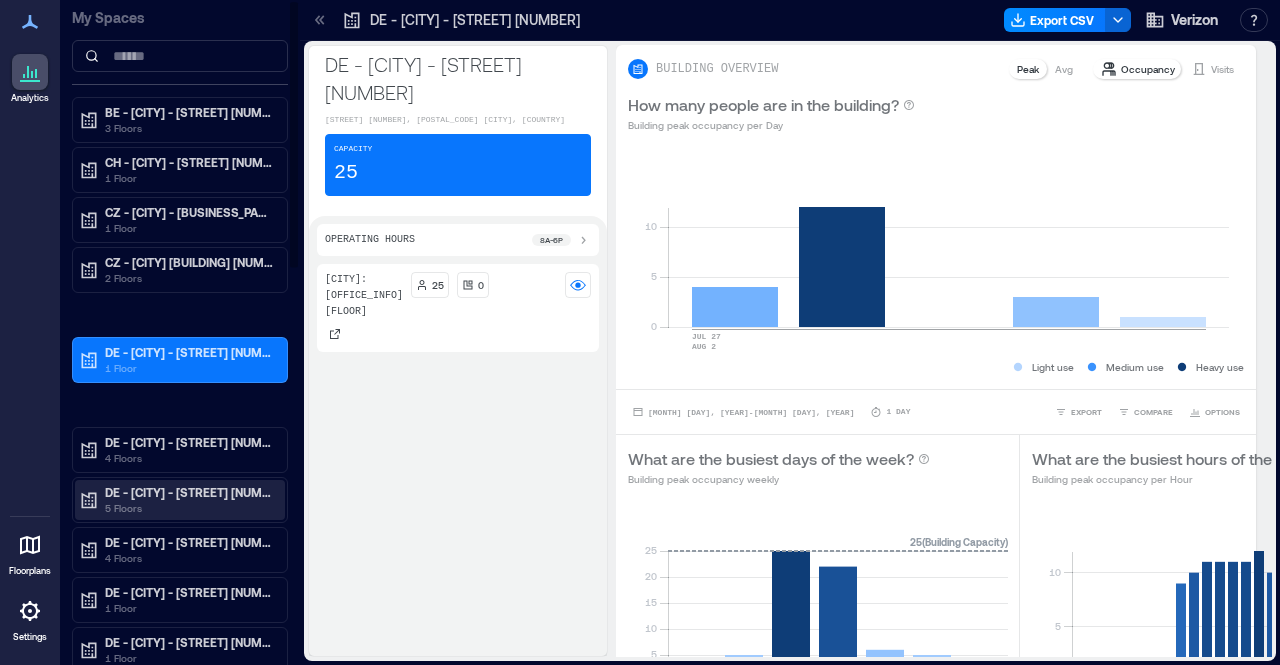 click on "DE - [CITY] - [STREET] [NUMBER]" at bounding box center [189, 492] 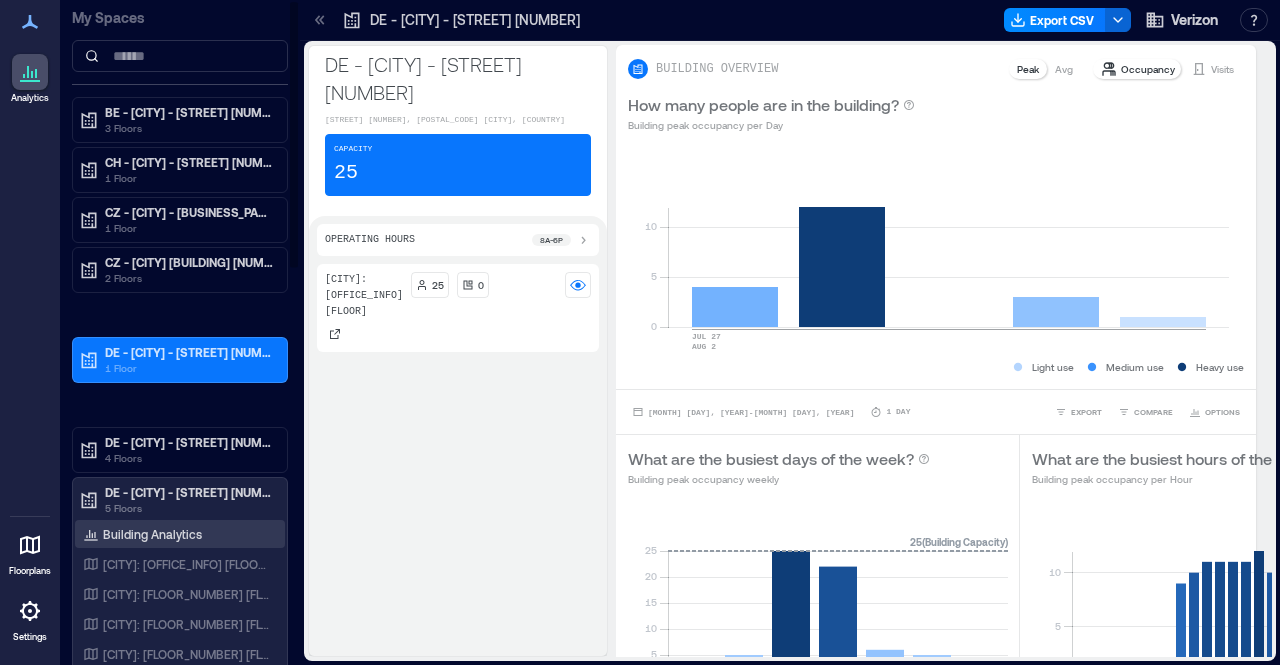 click on "Building Analytics" at bounding box center (152, 534) 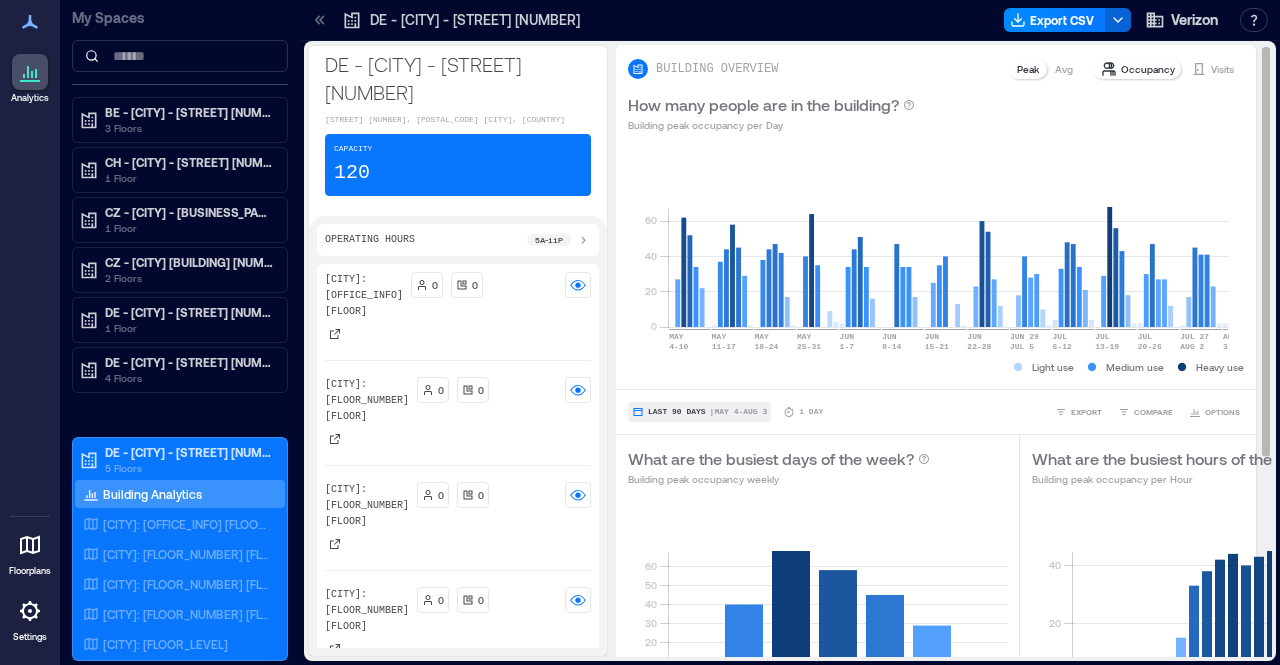 click on "|  [MONTH] [DAY]  -  [MONTH] [DAY]" at bounding box center (739, 412) 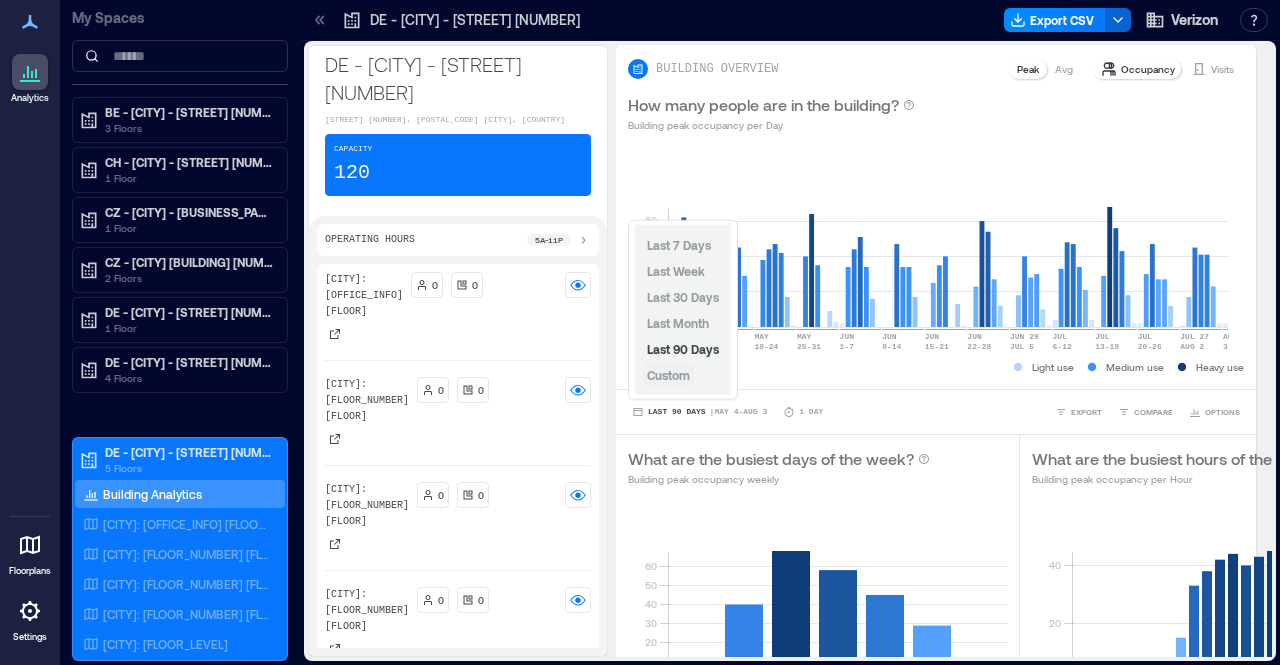 click on "Custom" at bounding box center (668, 375) 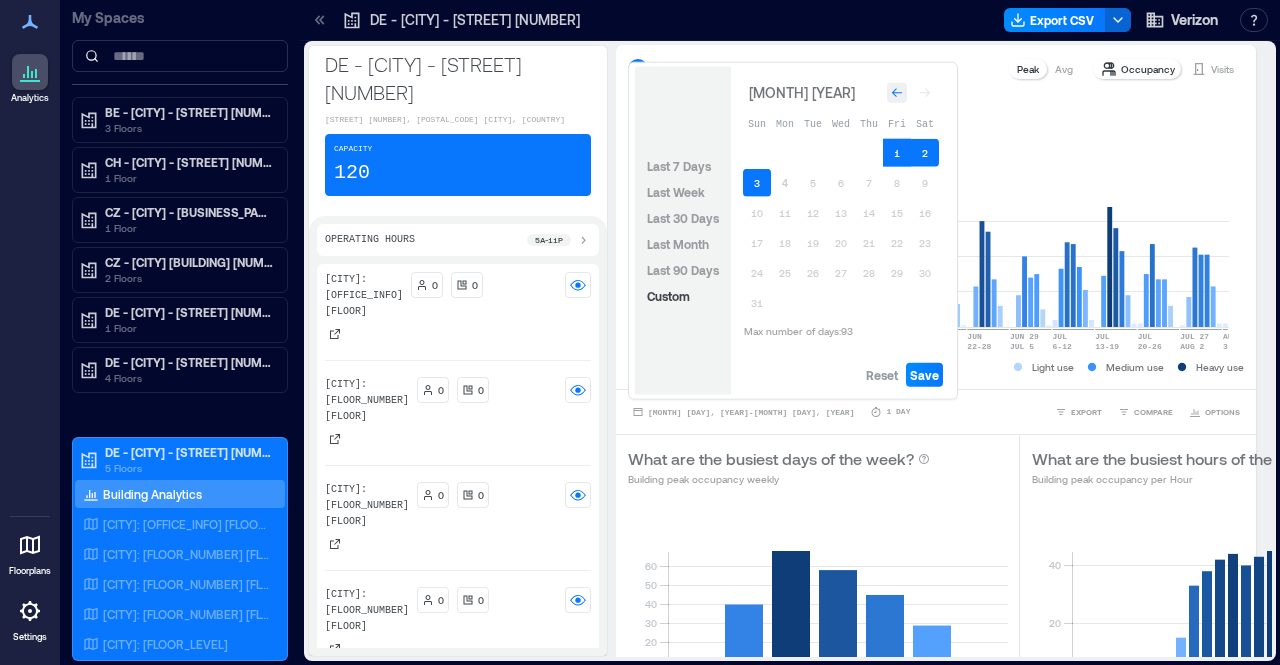 click 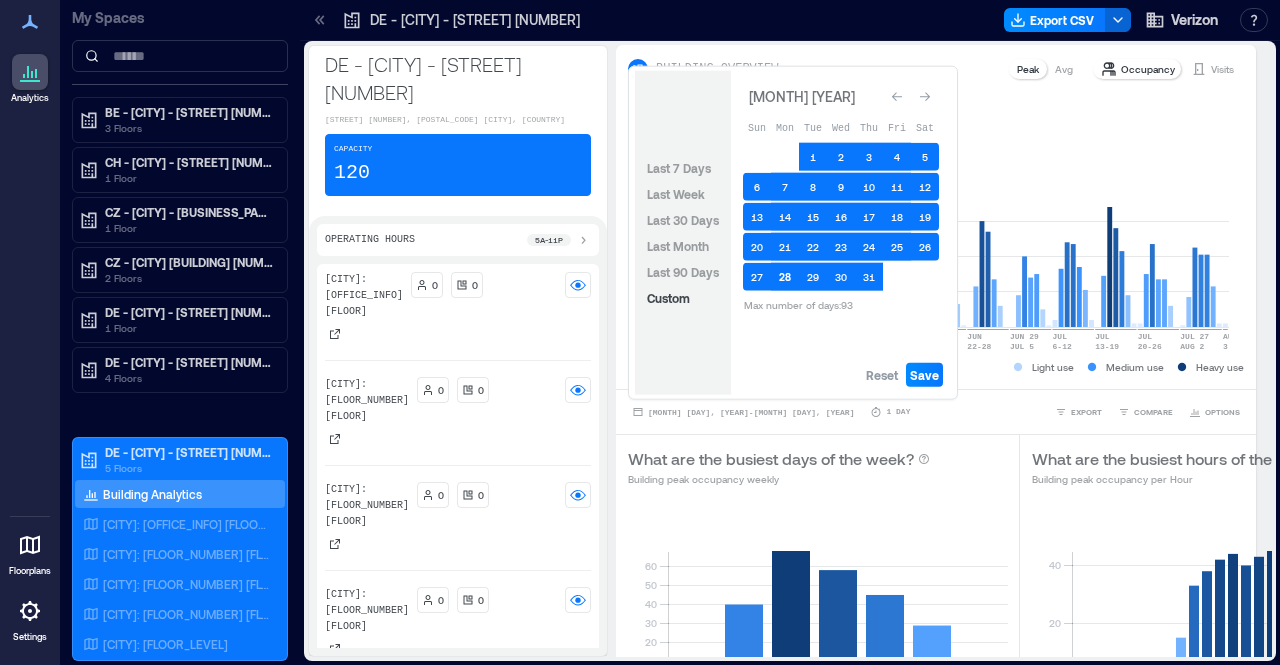 click on "28" at bounding box center [785, 277] 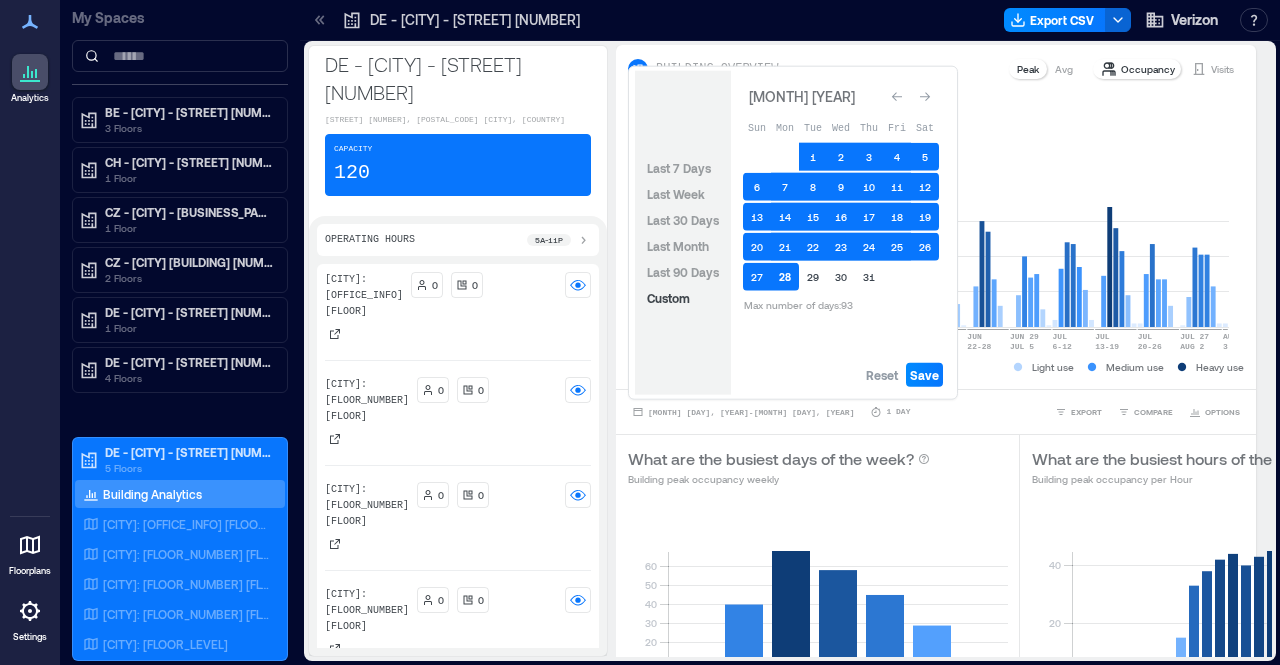 click on "28" at bounding box center [785, 277] 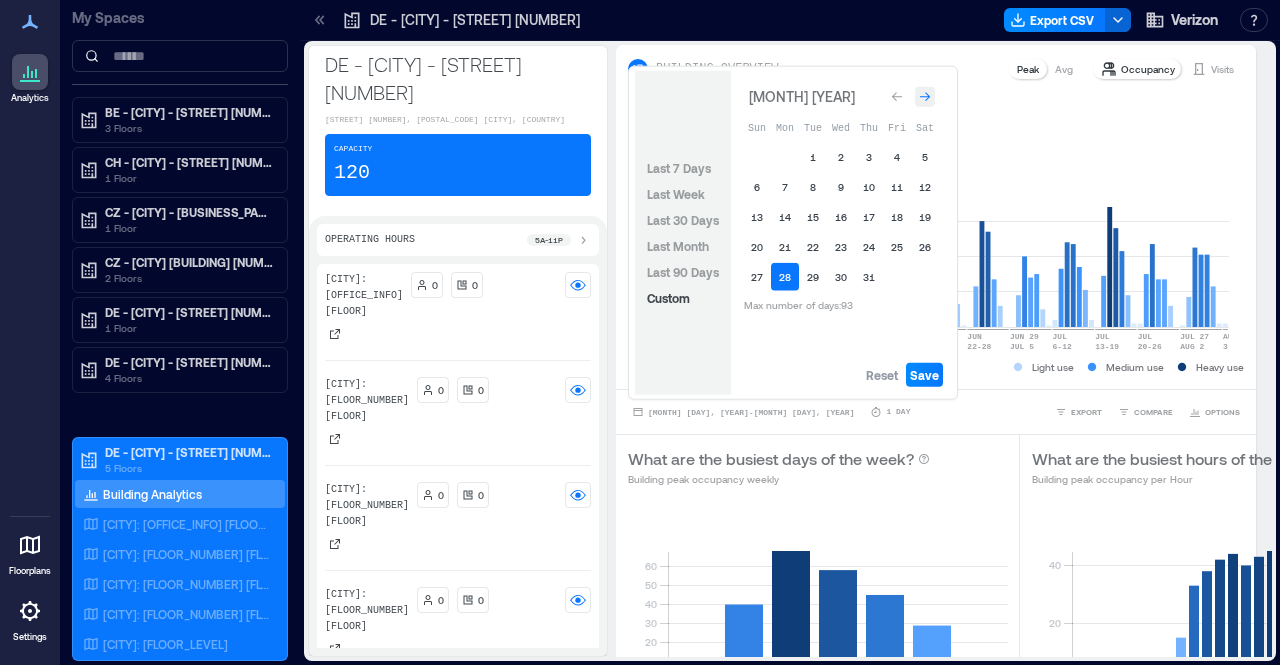 click 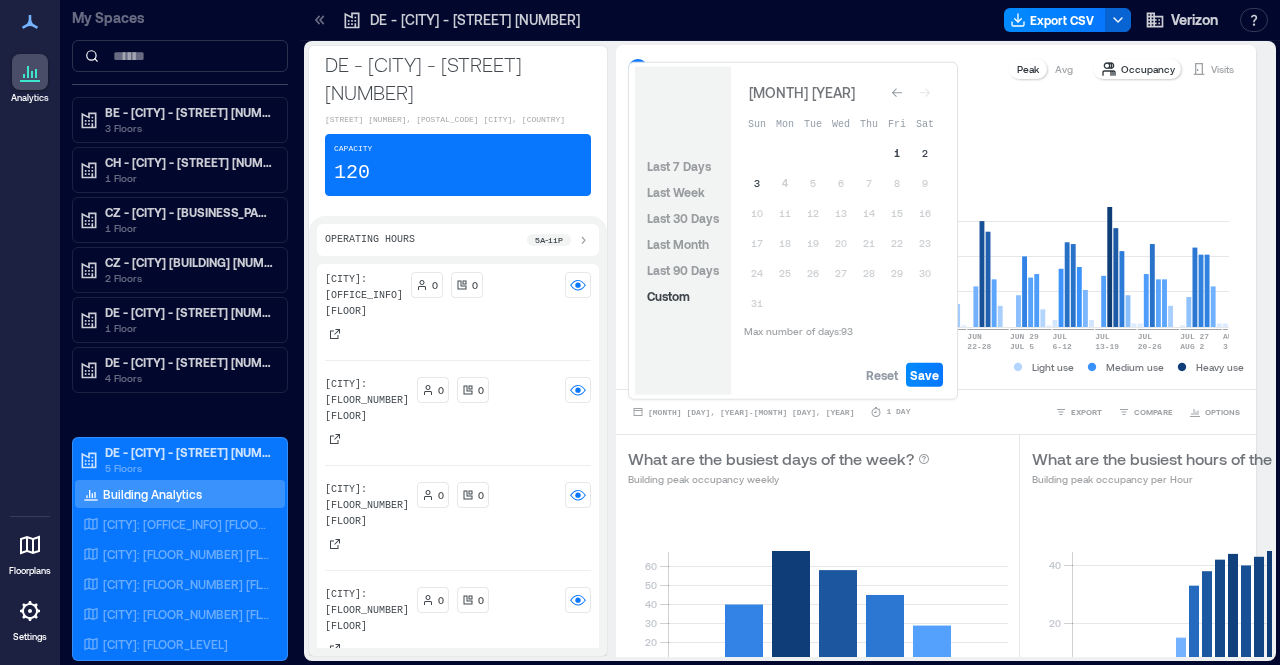 click on "1" at bounding box center [897, 153] 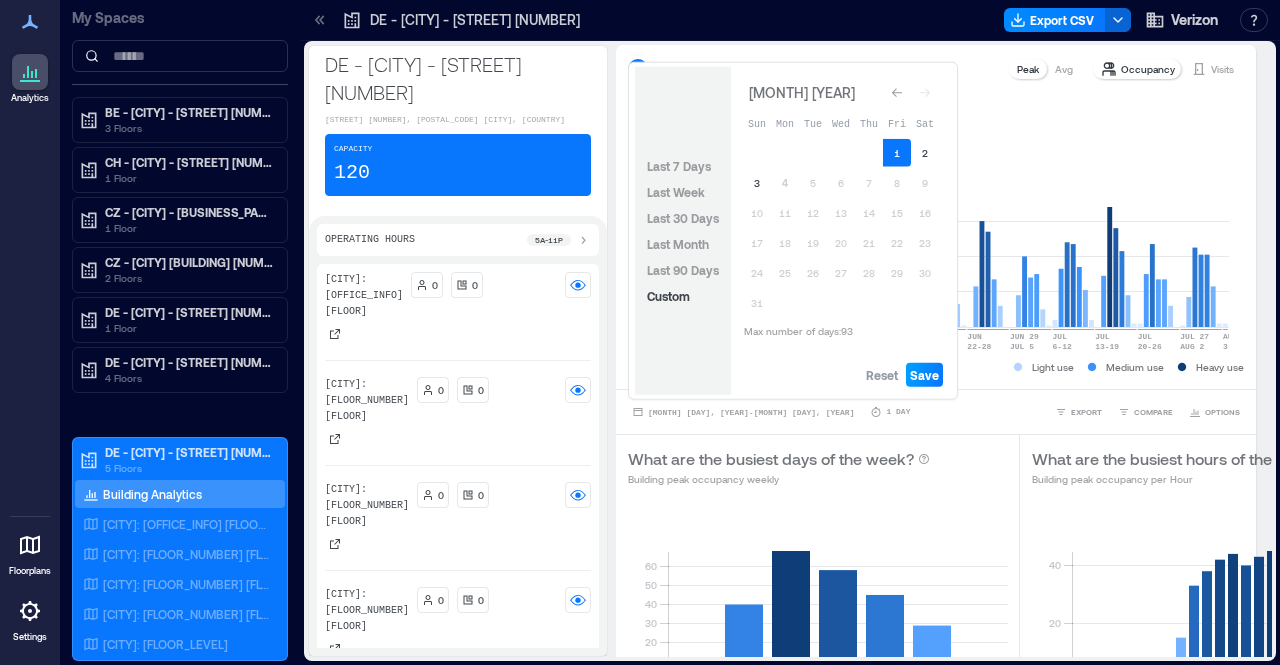 click on "Save" at bounding box center [924, 375] 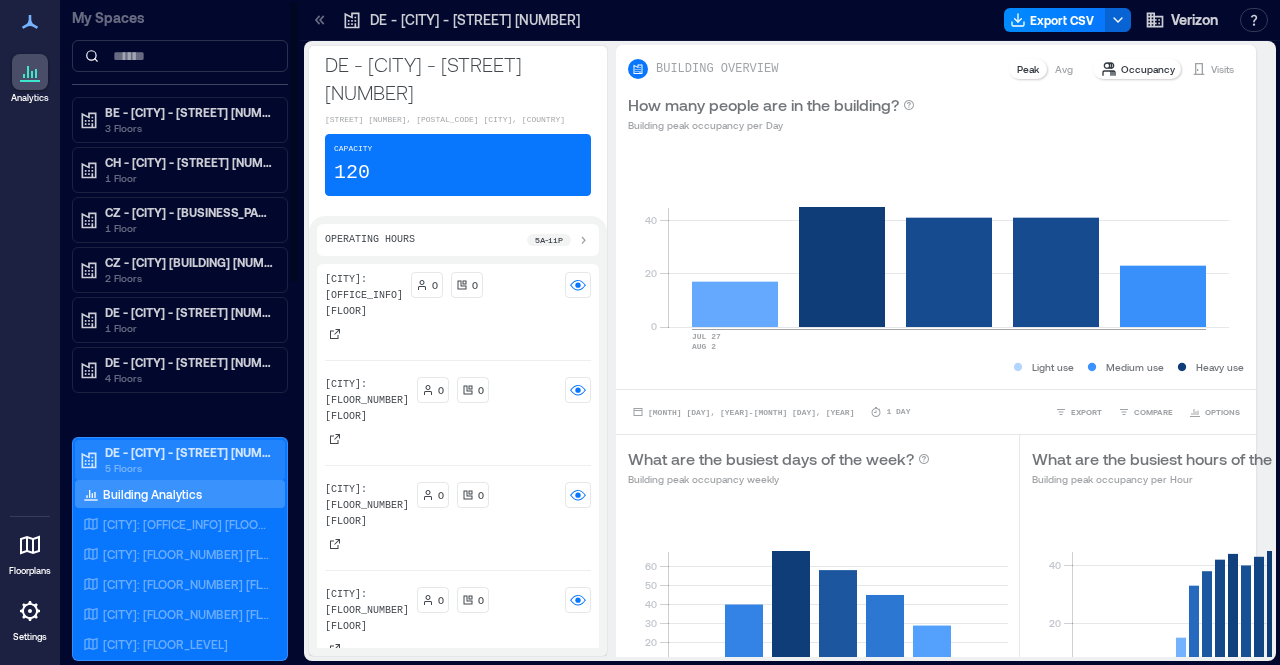 click on "DE - [CITY] - [STREET] [NUMBER]" at bounding box center (189, 452) 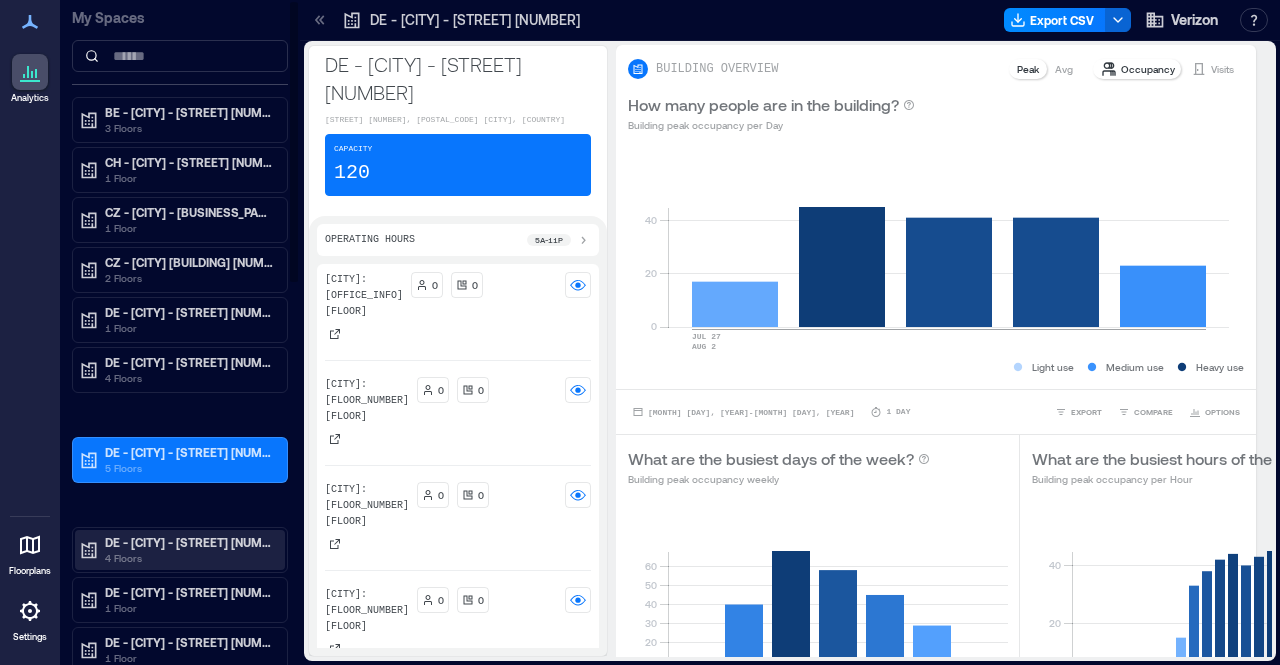click on "DE - [CITY] - [STREET] [NUMBER]-[NUMBER]" at bounding box center (189, 542) 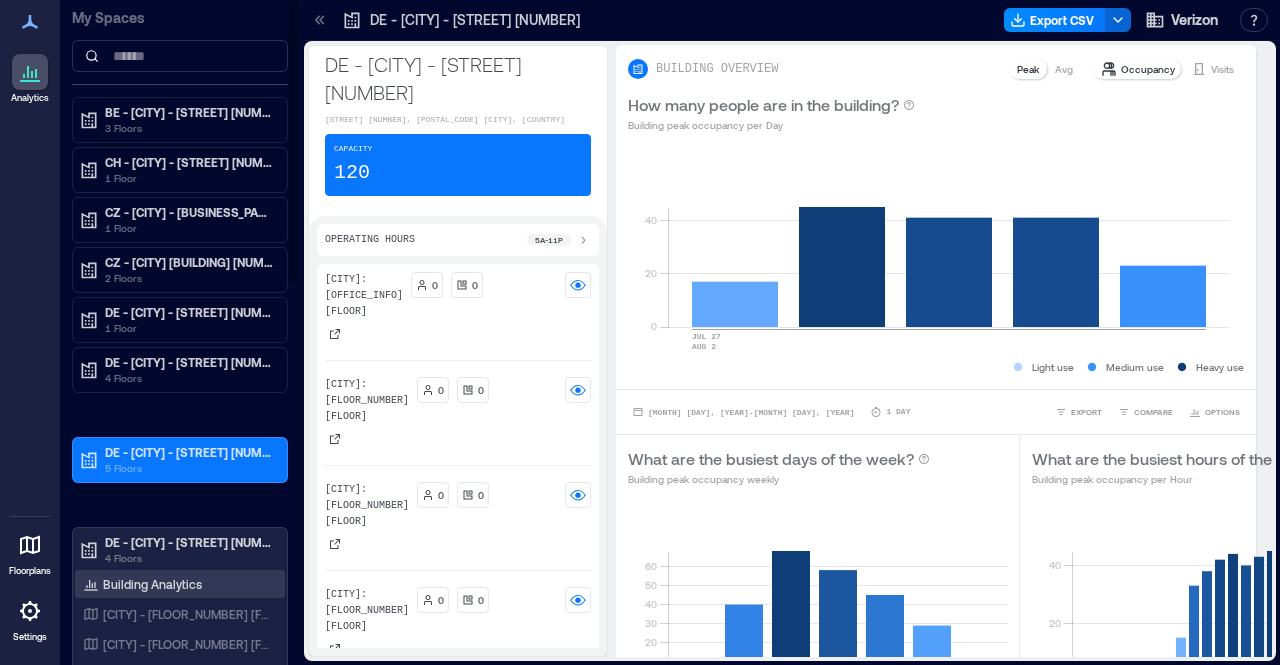 click on "Building Analytics" at bounding box center (142, 584) 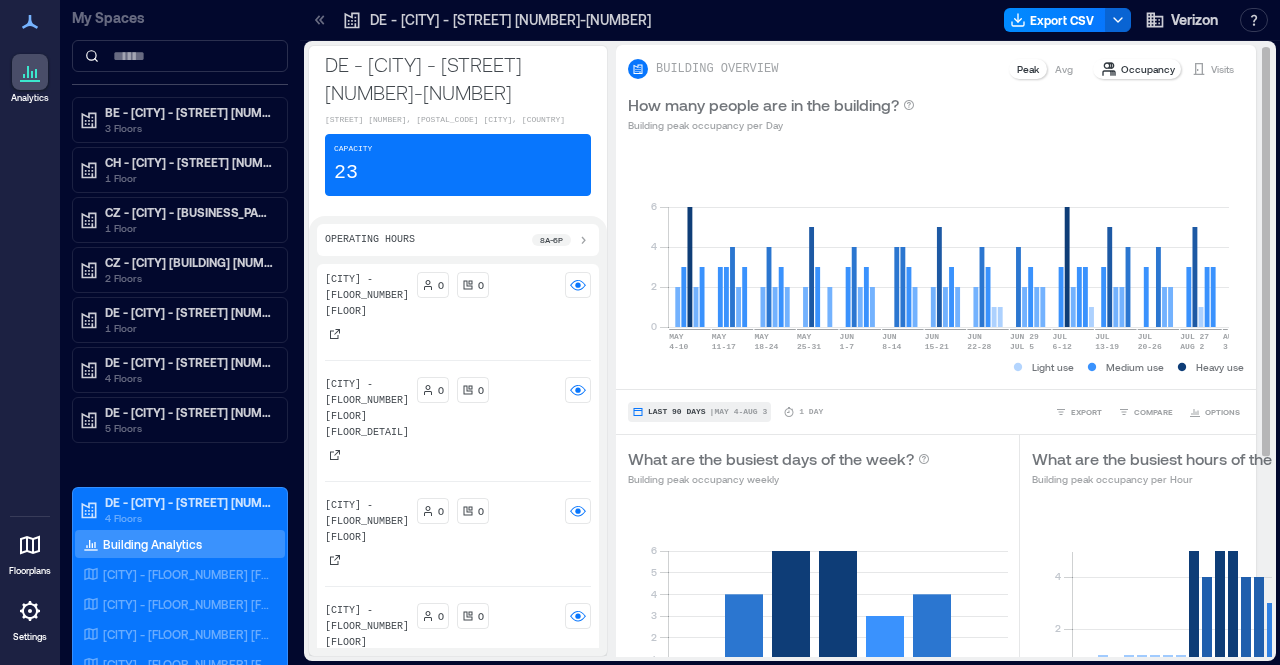 click on "Last 90 Days" at bounding box center (677, 412) 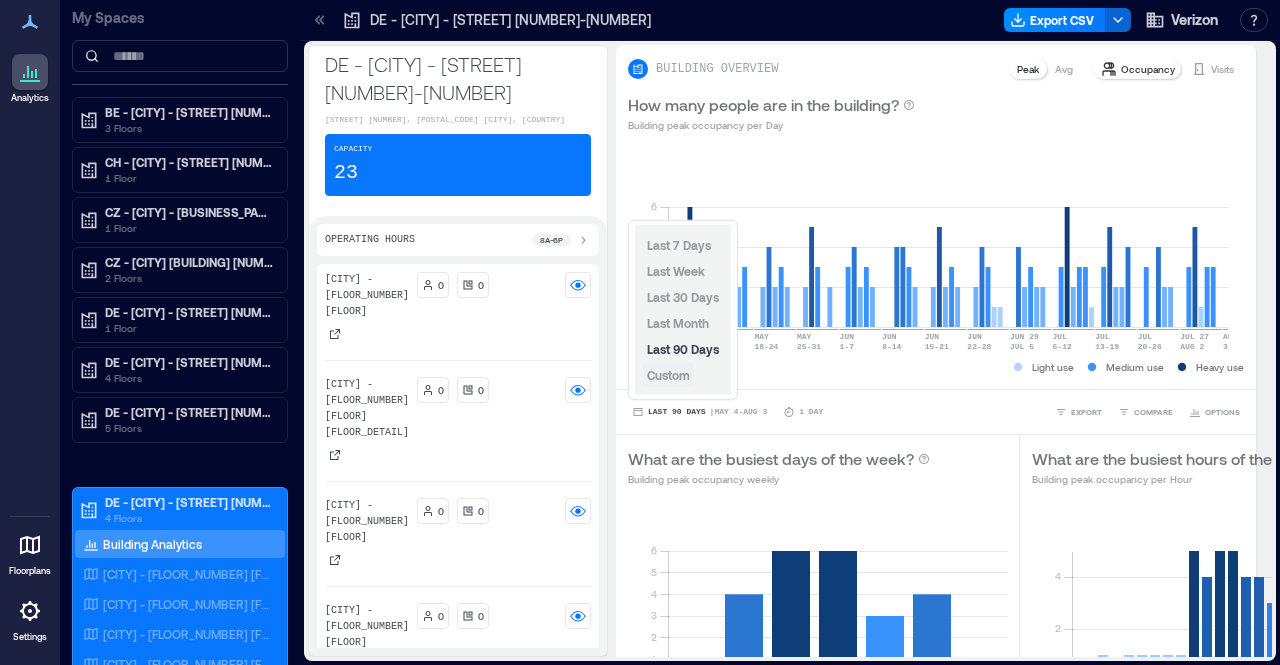 click on "Custom" at bounding box center (668, 375) 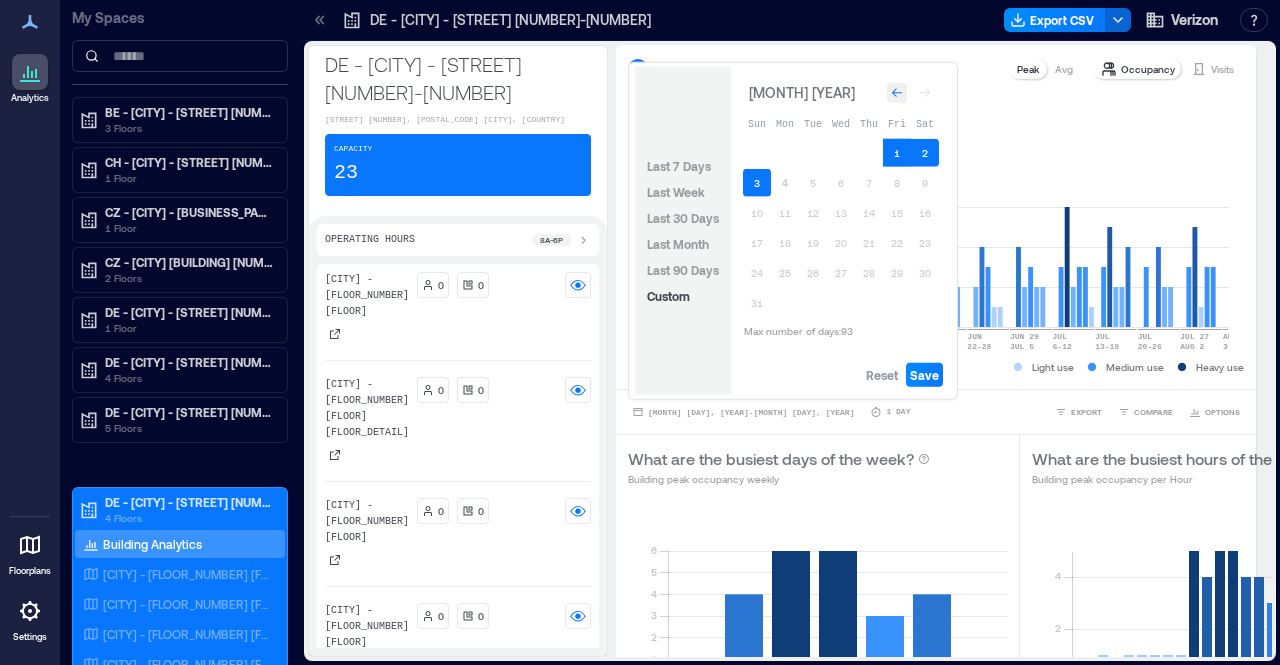 click 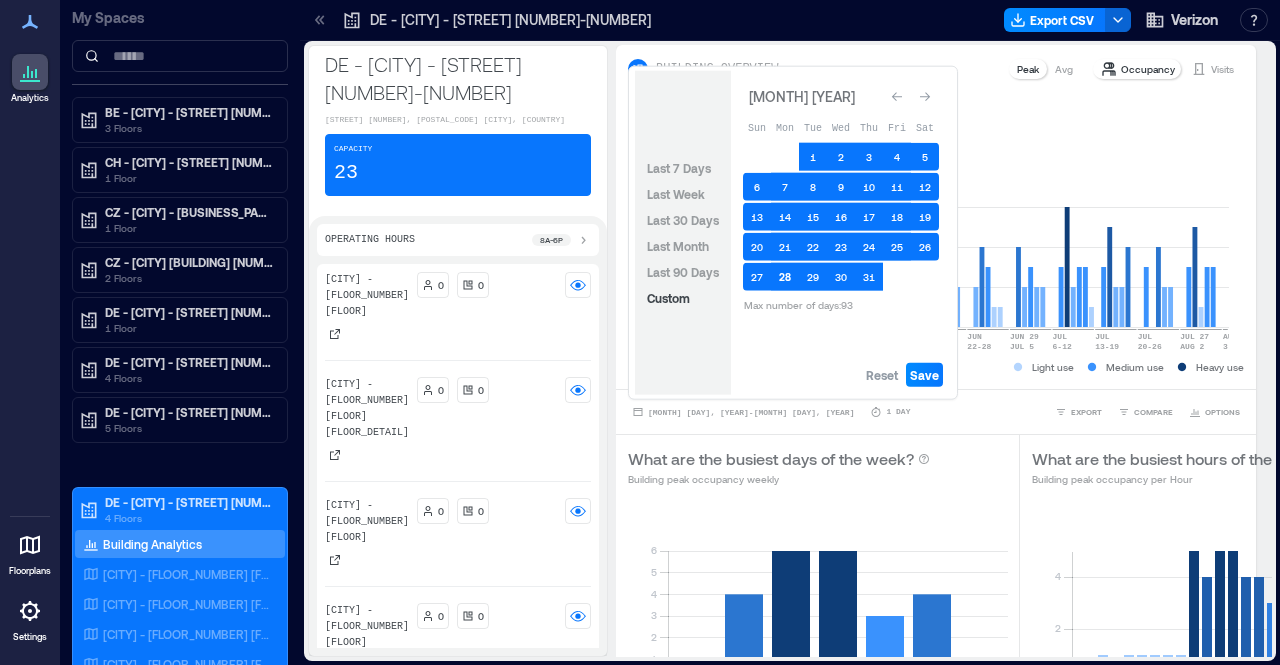 click on "28" at bounding box center [785, 277] 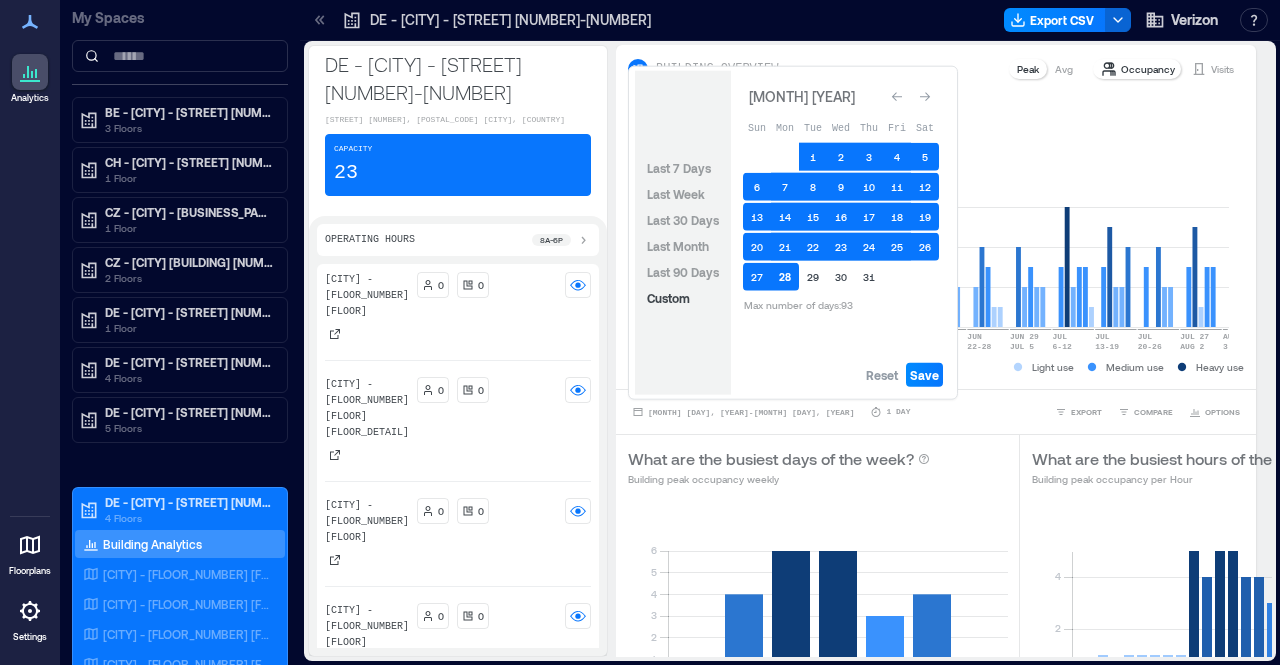 click on "28" at bounding box center [785, 277] 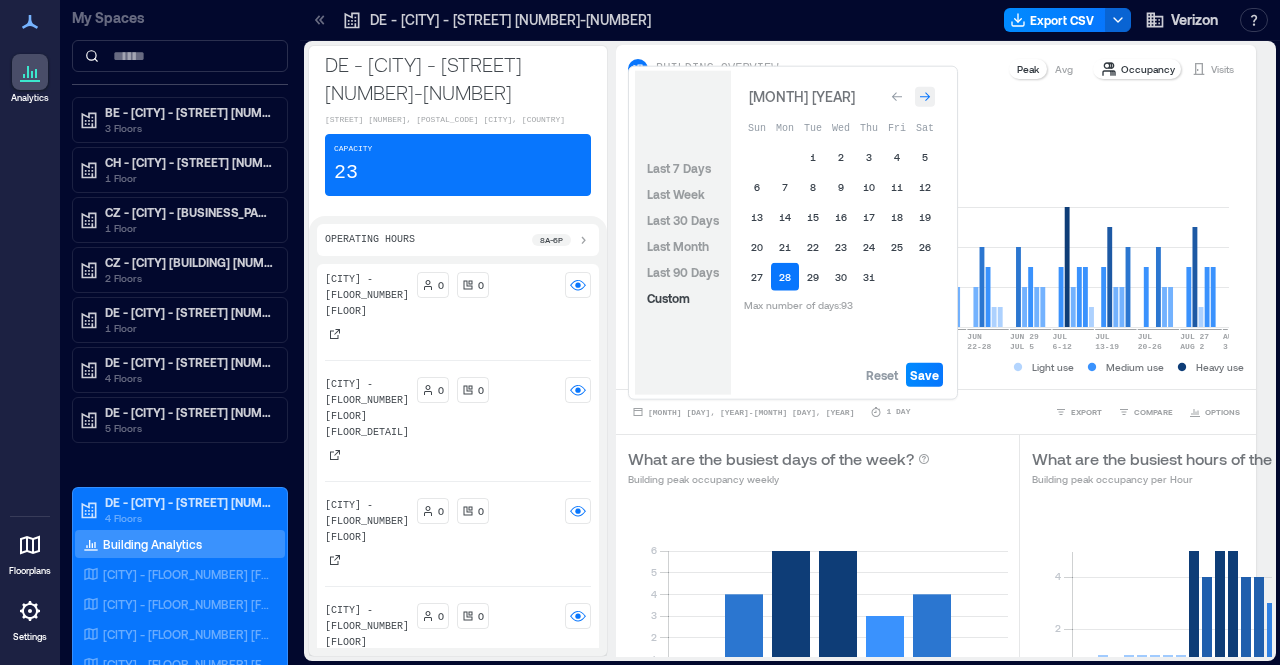 click 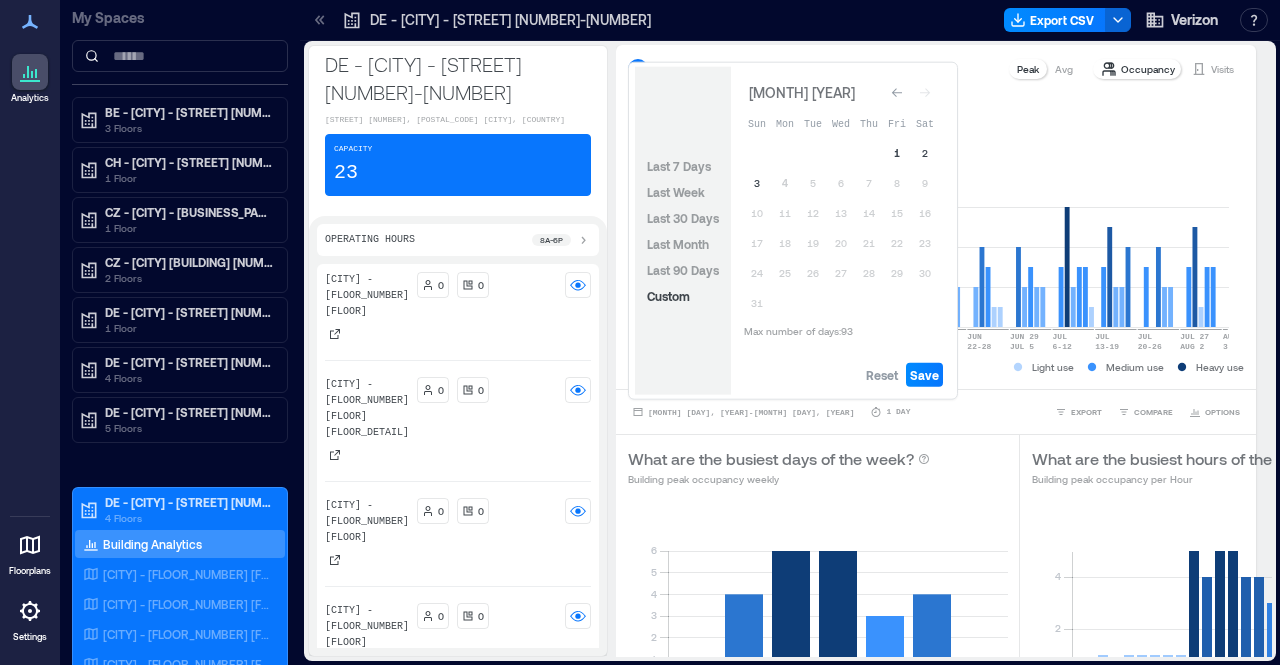 click on "1" at bounding box center [897, 153] 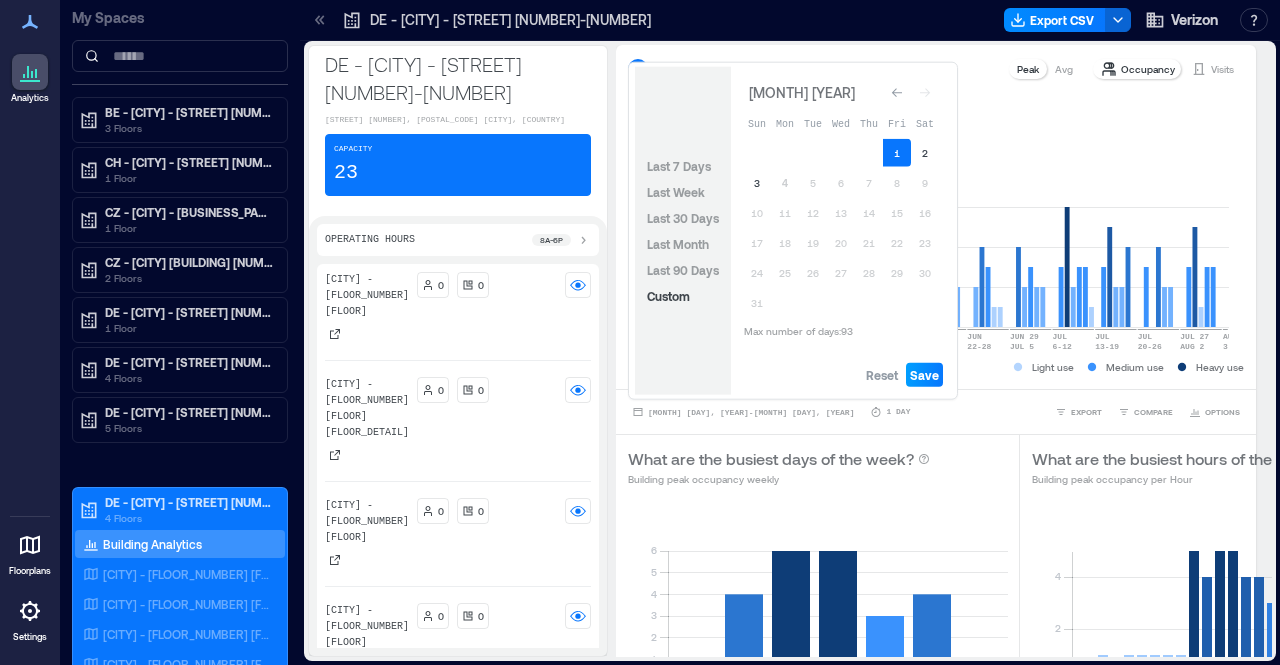 click on "Save" at bounding box center (924, 375) 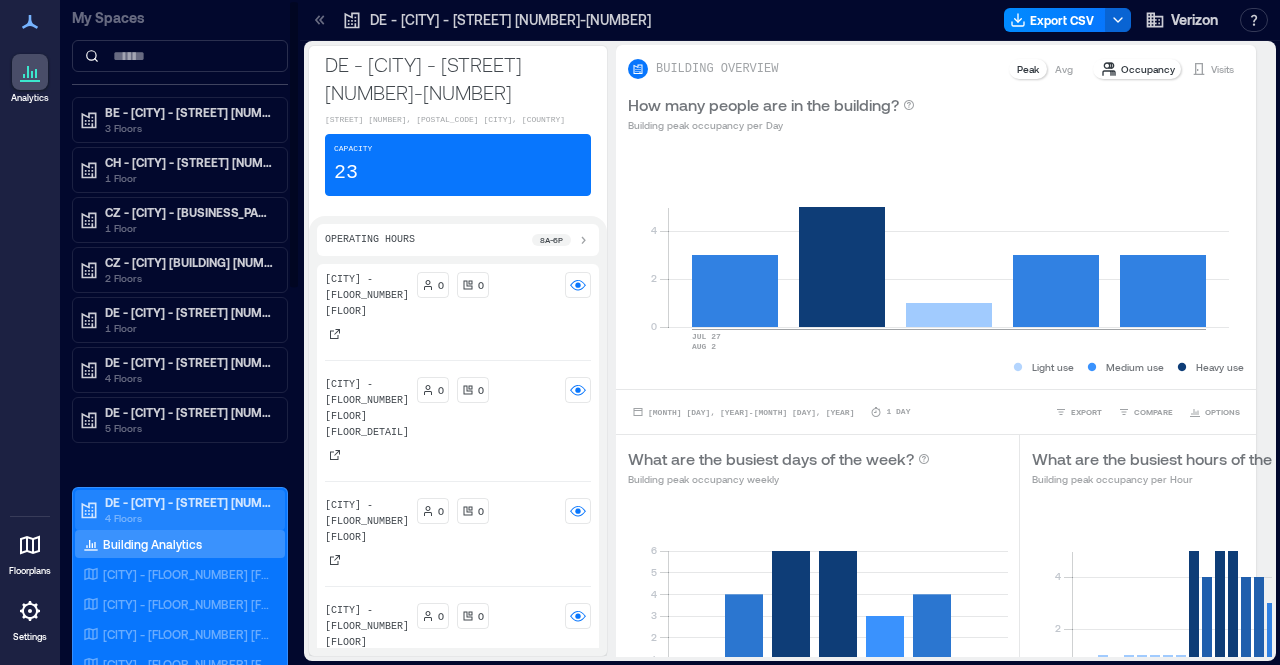 click on "DE - [CITY] - [STREET] [NUMBER]-[NUMBER]" at bounding box center [189, 502] 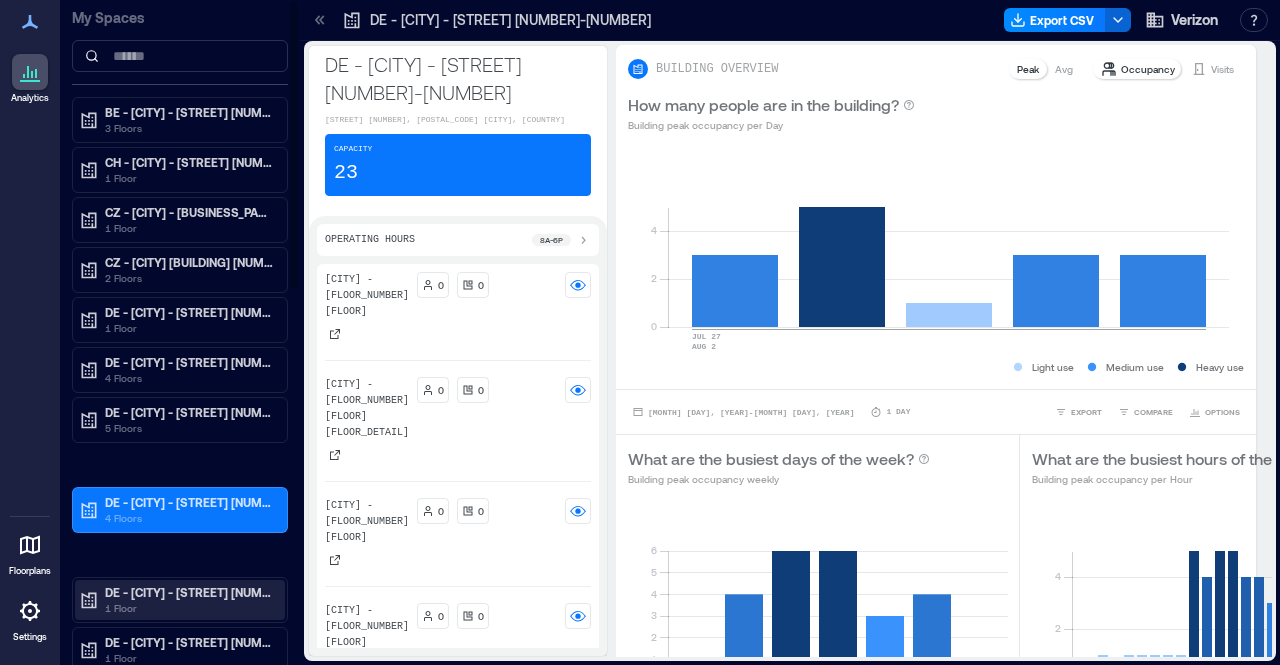 click on "DE - [CITY] - [STREET] [NUMBER] [NUMBER] [NUMBER]" at bounding box center [189, 592] 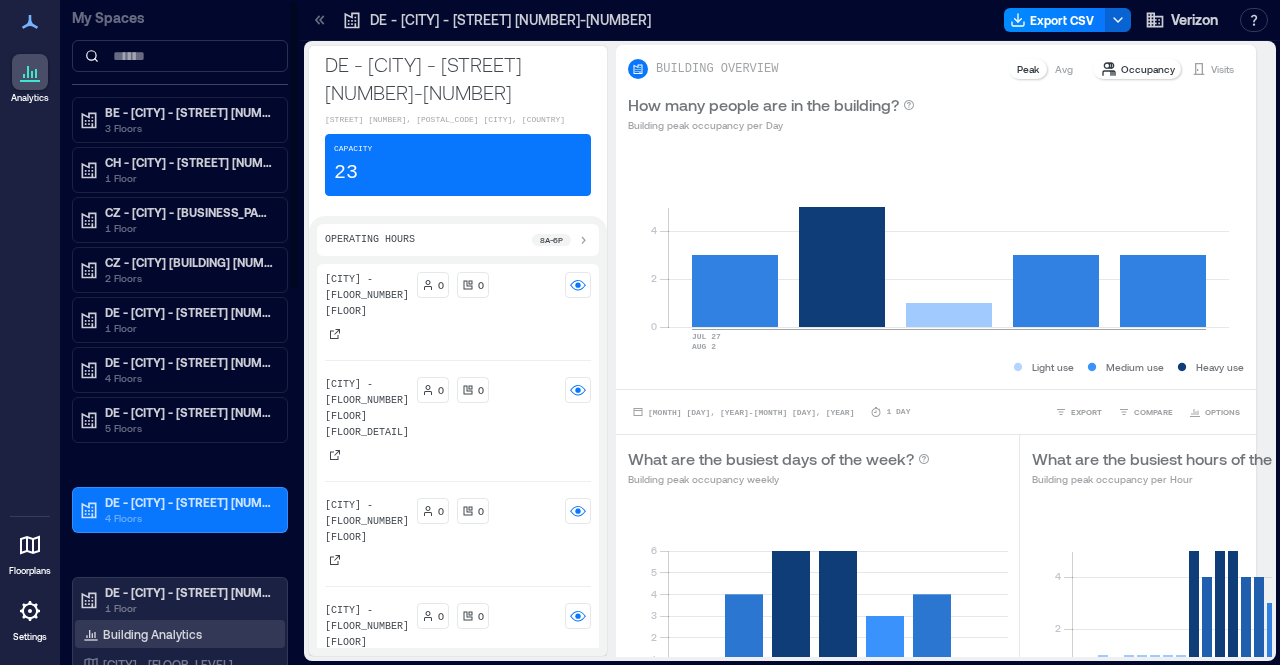 click on "Building Analytics" at bounding box center [152, 634] 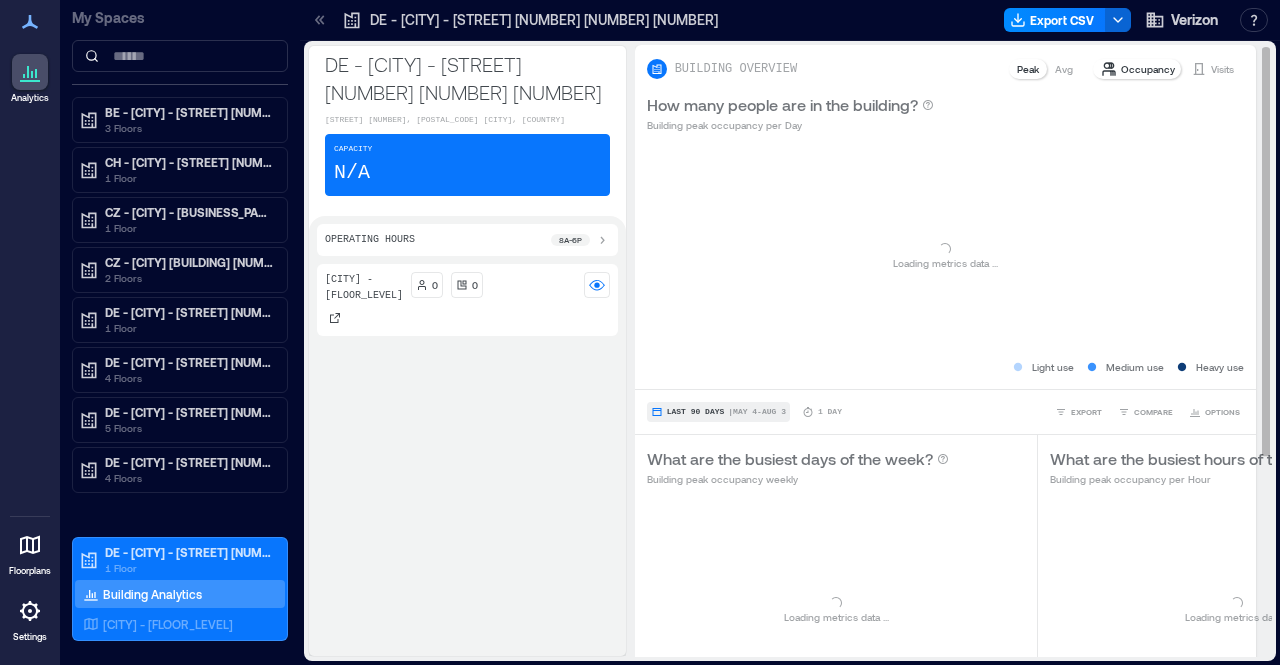 click on "Last 90 Days   |  [MONTH] [DAY]  -  [MONTH] [DAY]" at bounding box center [718, 412] 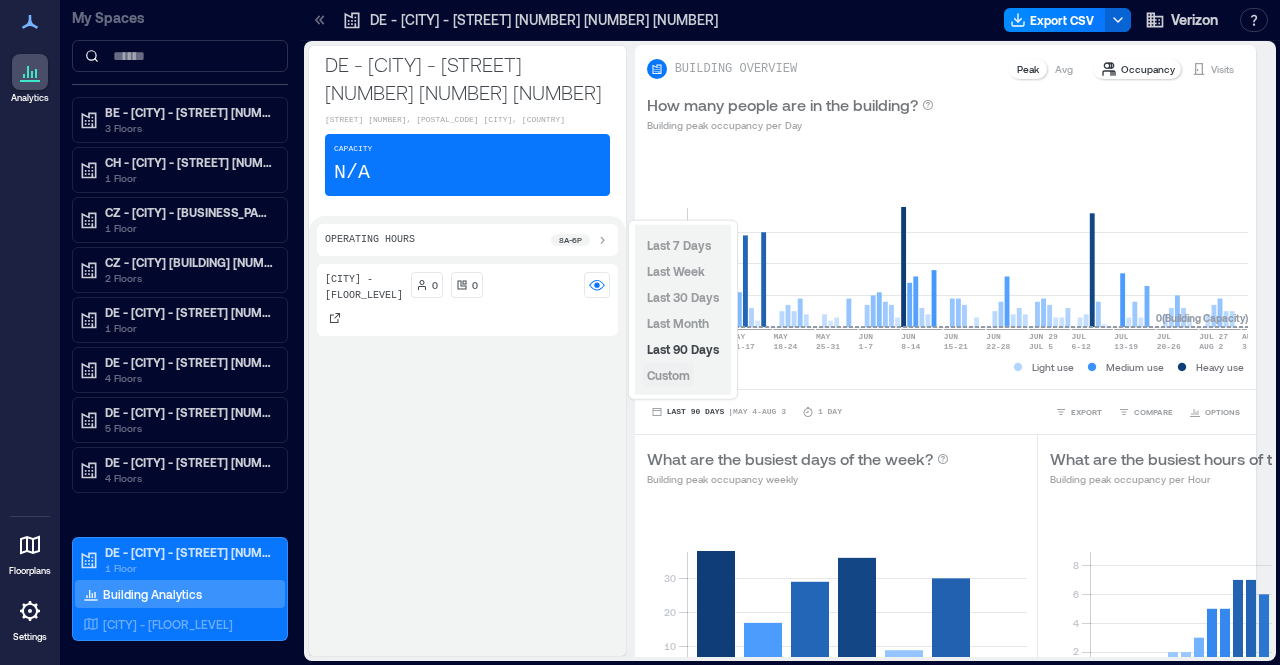 click on "Custom" at bounding box center [668, 375] 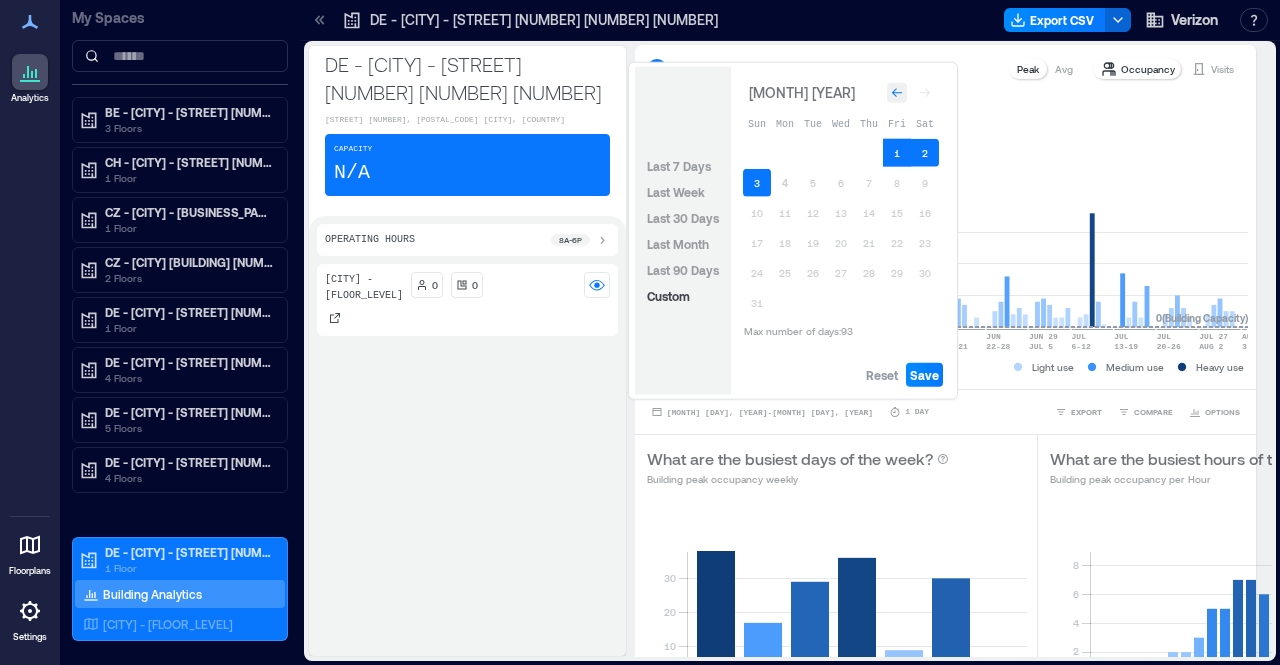 click 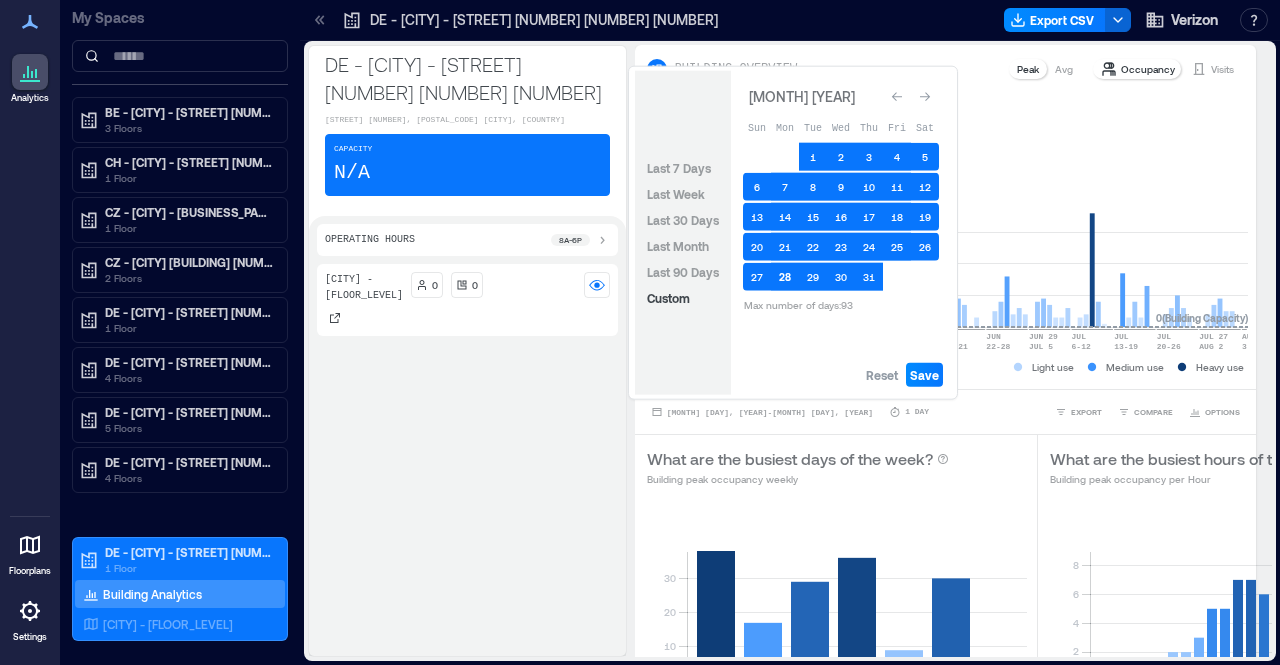 click on "28" at bounding box center [785, 277] 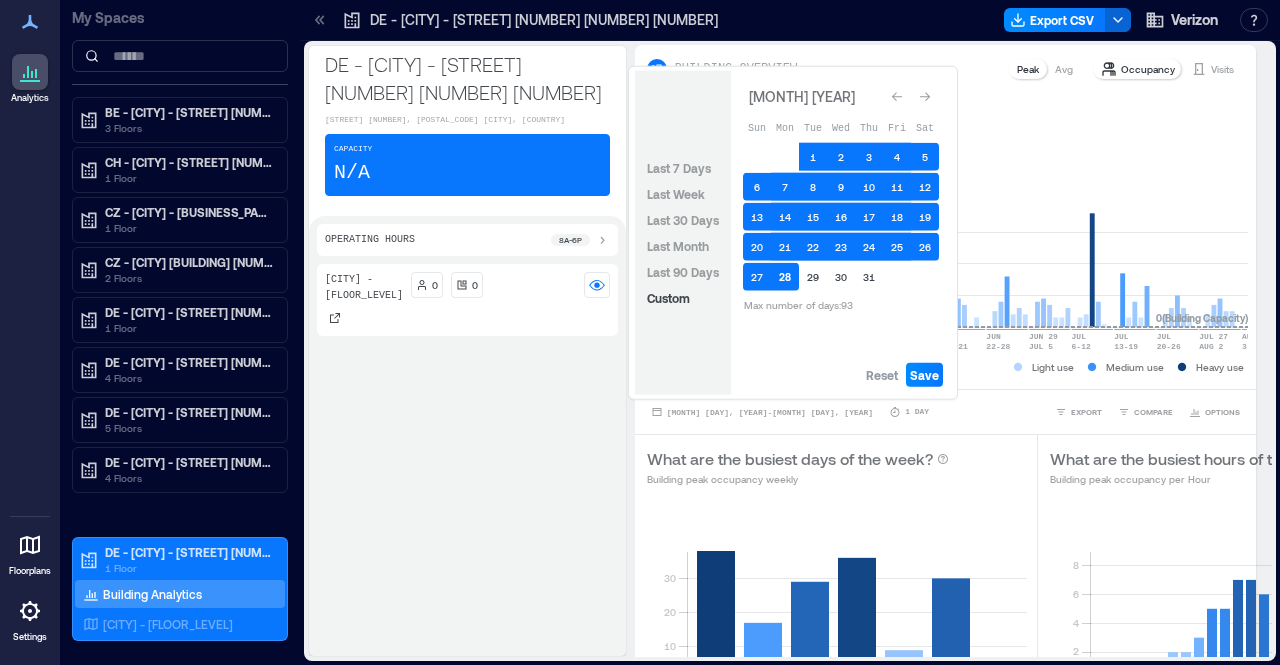 click on "28" at bounding box center (785, 277) 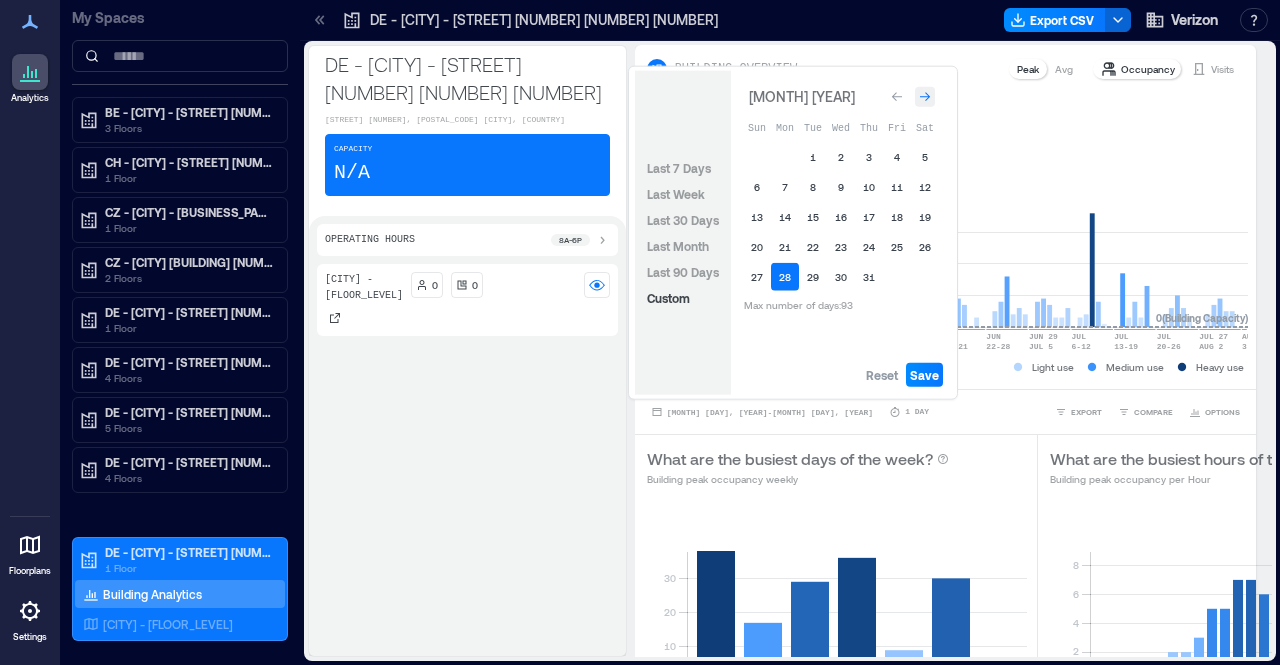 click 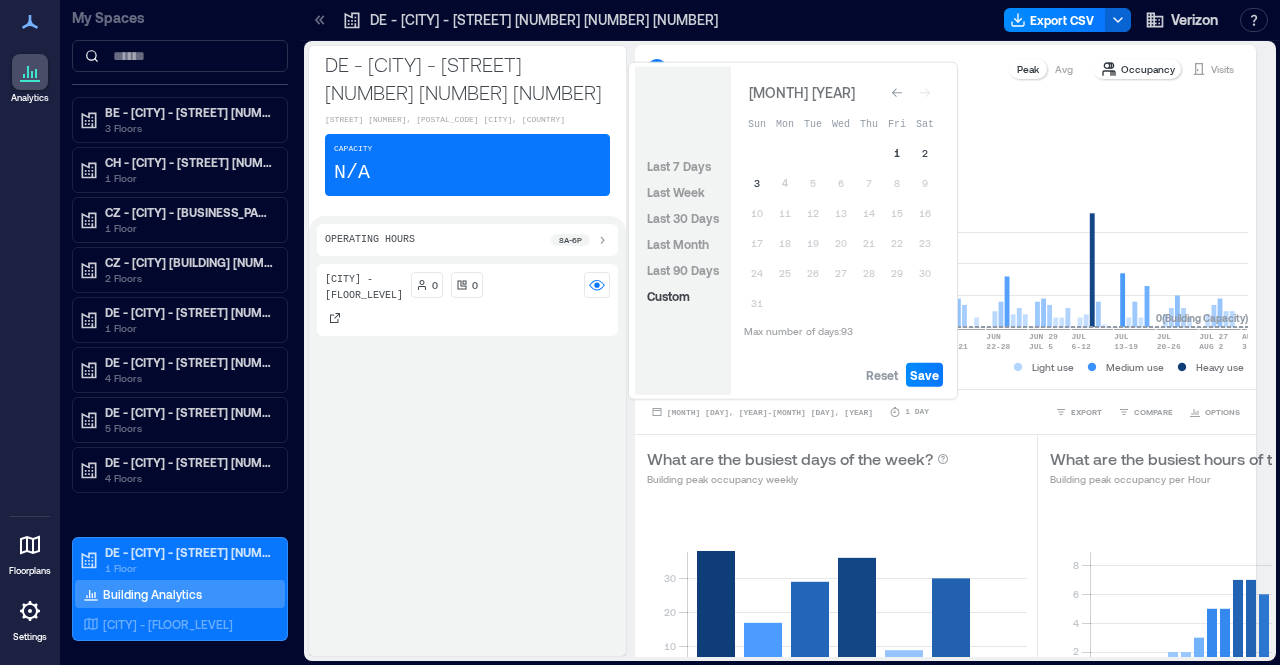 click on "1" at bounding box center (897, 153) 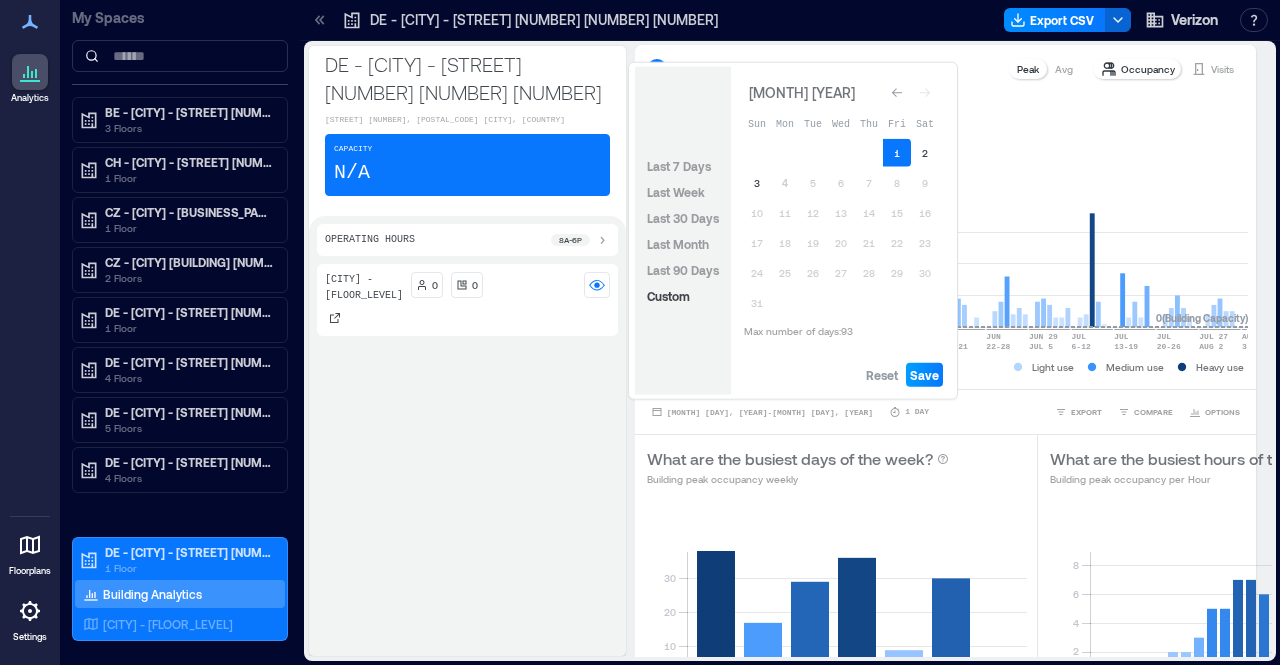 click on "Save" at bounding box center [924, 375] 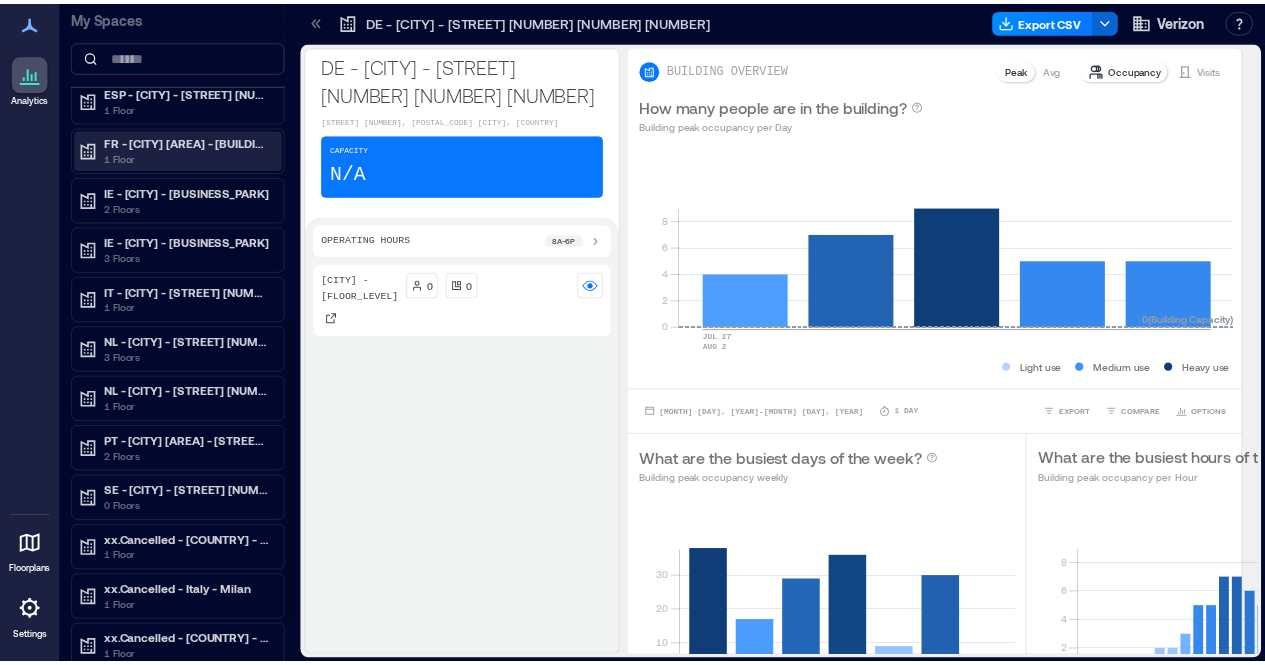 scroll, scrollTop: 793, scrollLeft: 0, axis: vertical 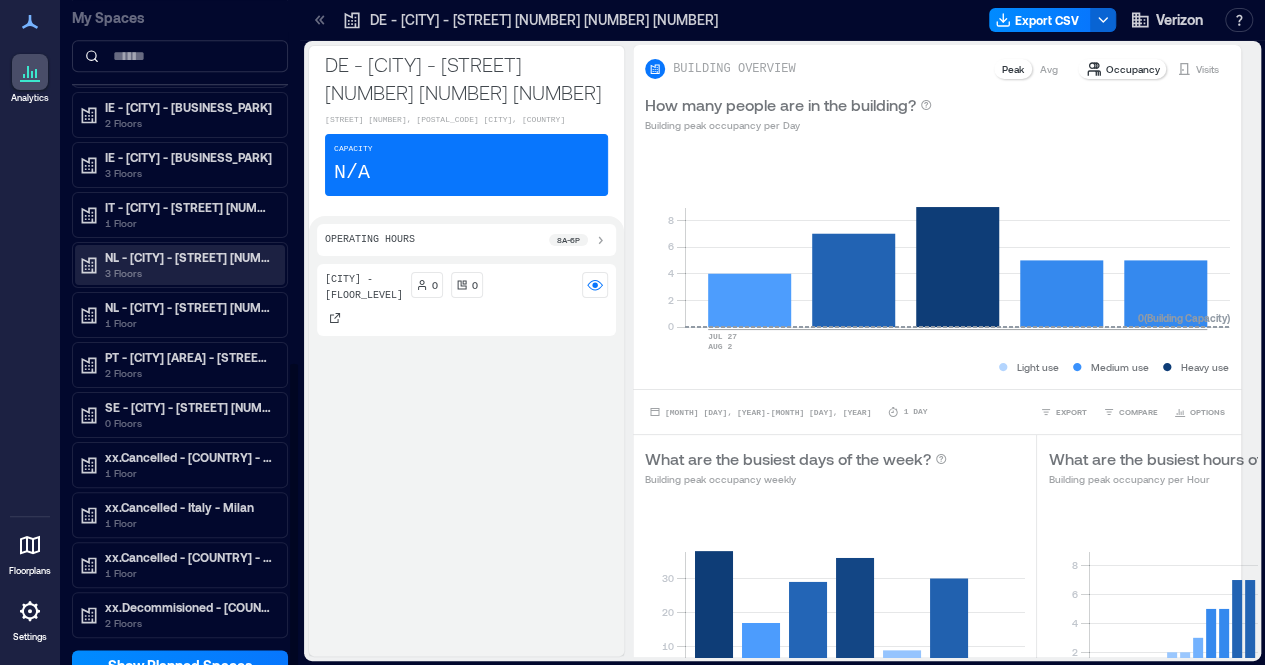 click on "3 Floors" at bounding box center [189, 273] 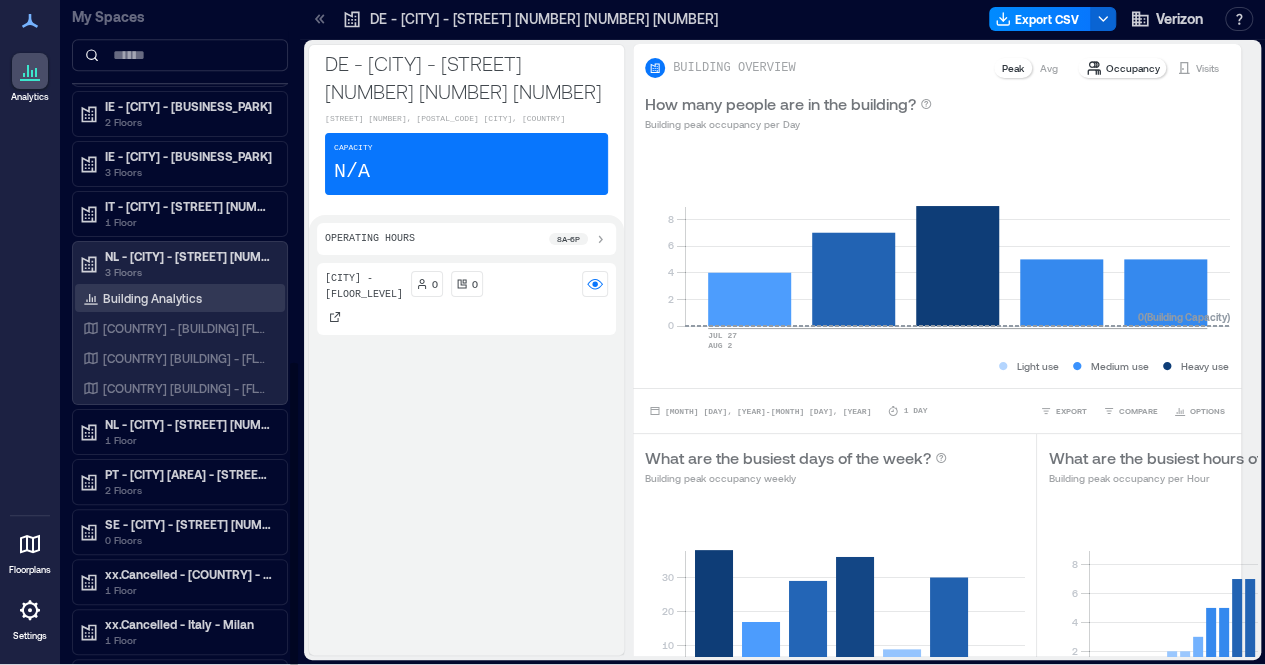 click on "Building Analytics" at bounding box center [152, 298] 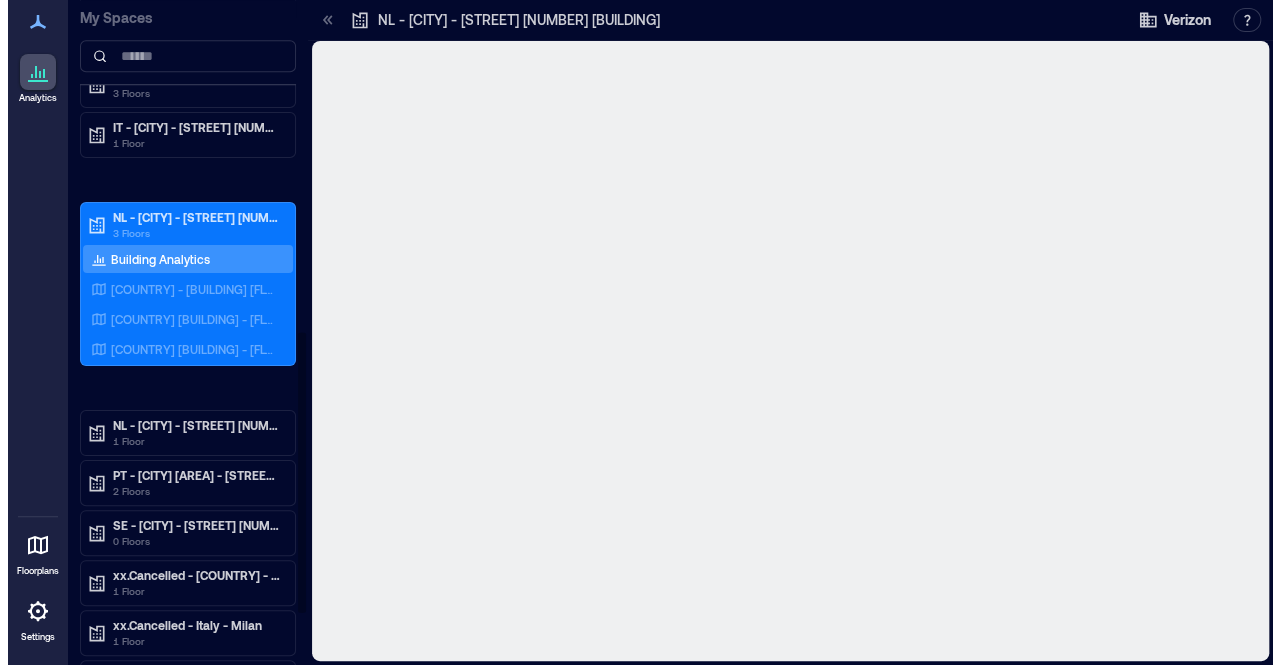 scroll, scrollTop: 0, scrollLeft: 0, axis: both 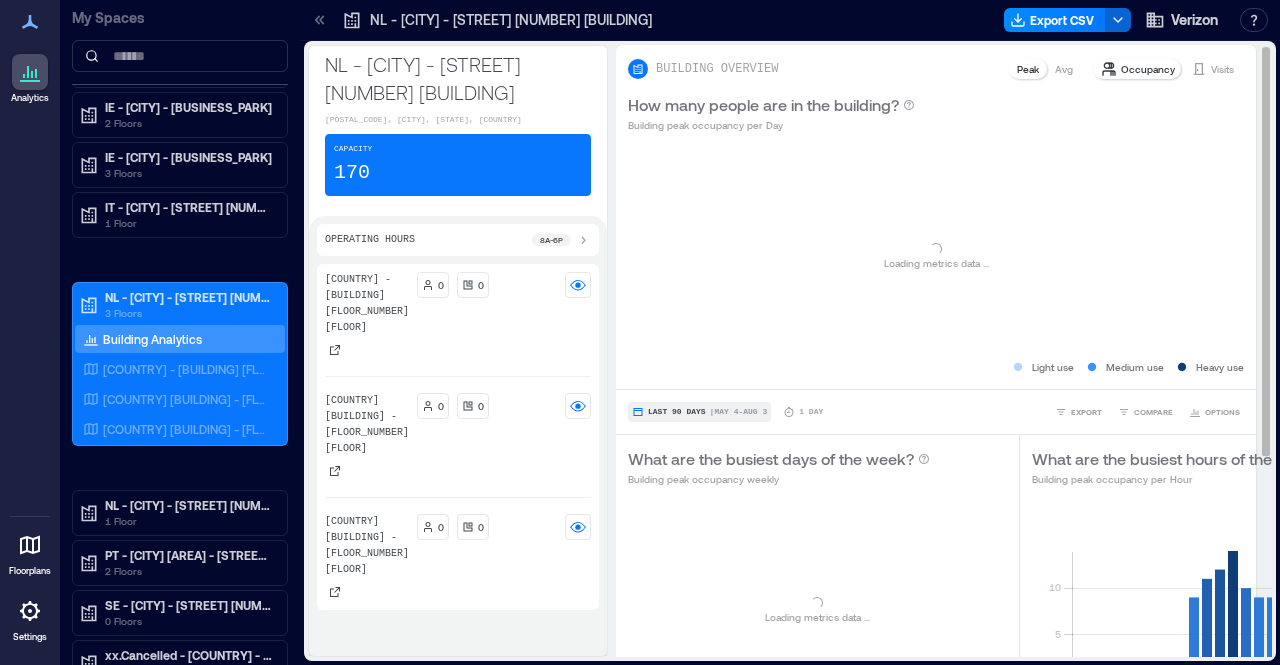 click on "Last 90 Days" at bounding box center (677, 412) 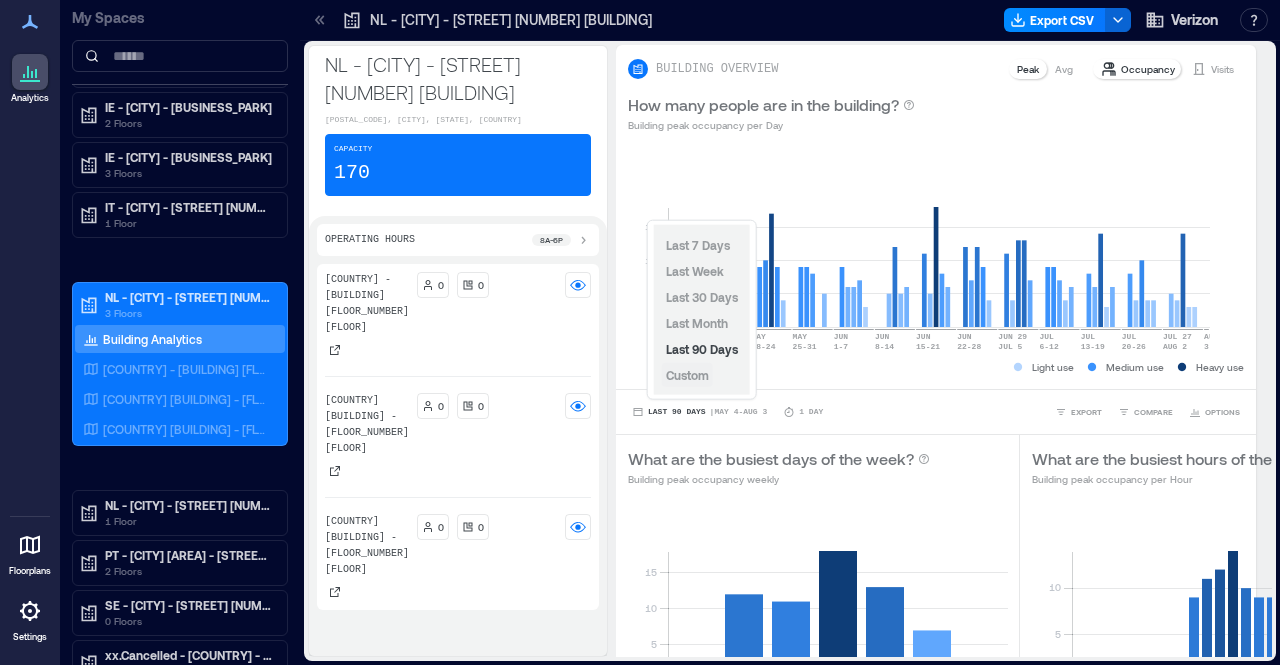 click on "Custom" at bounding box center (687, 375) 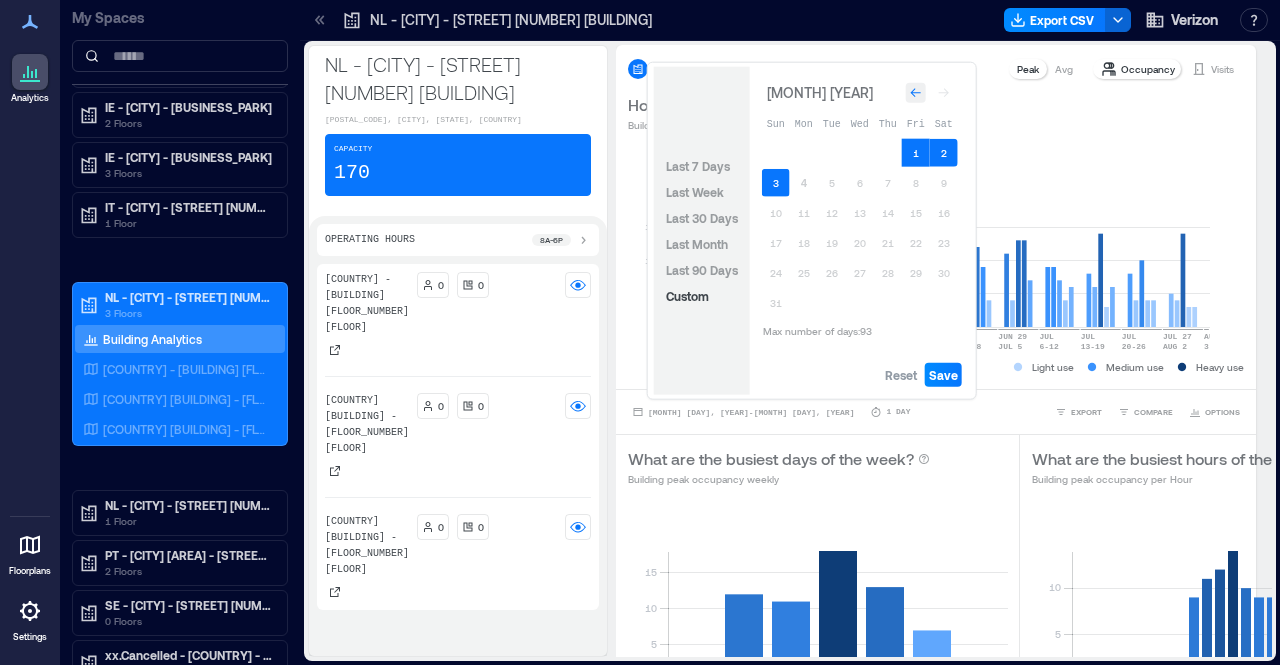 click 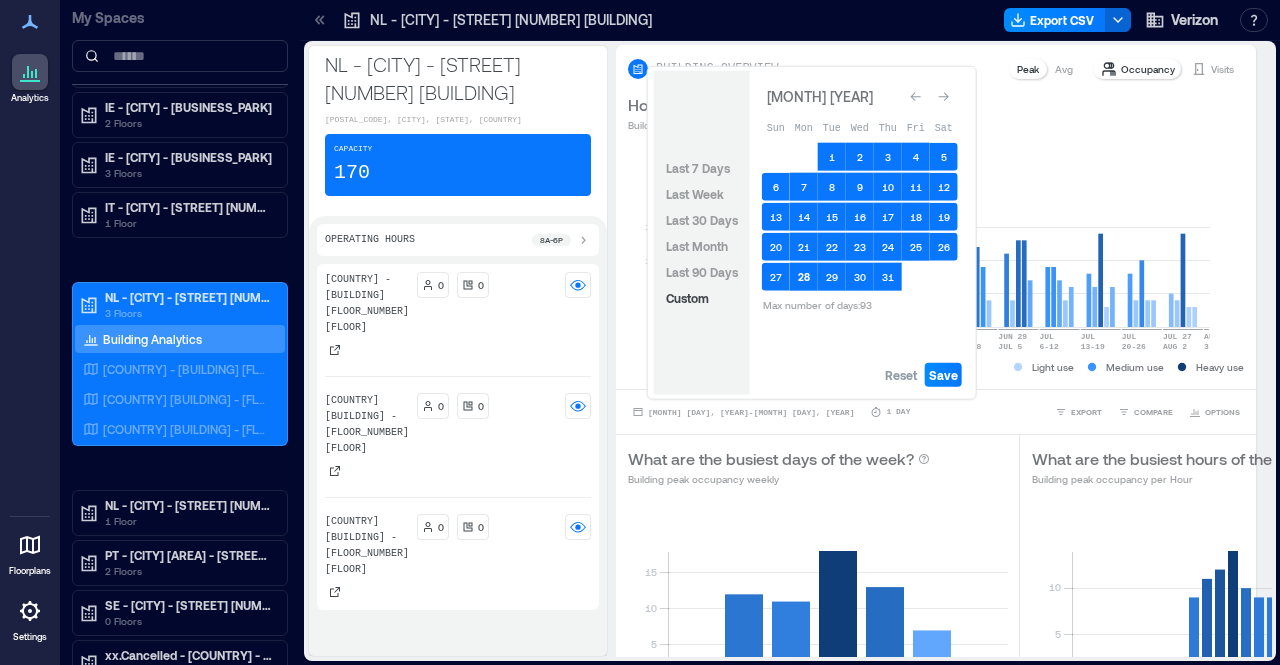 click on "28" at bounding box center (804, 277) 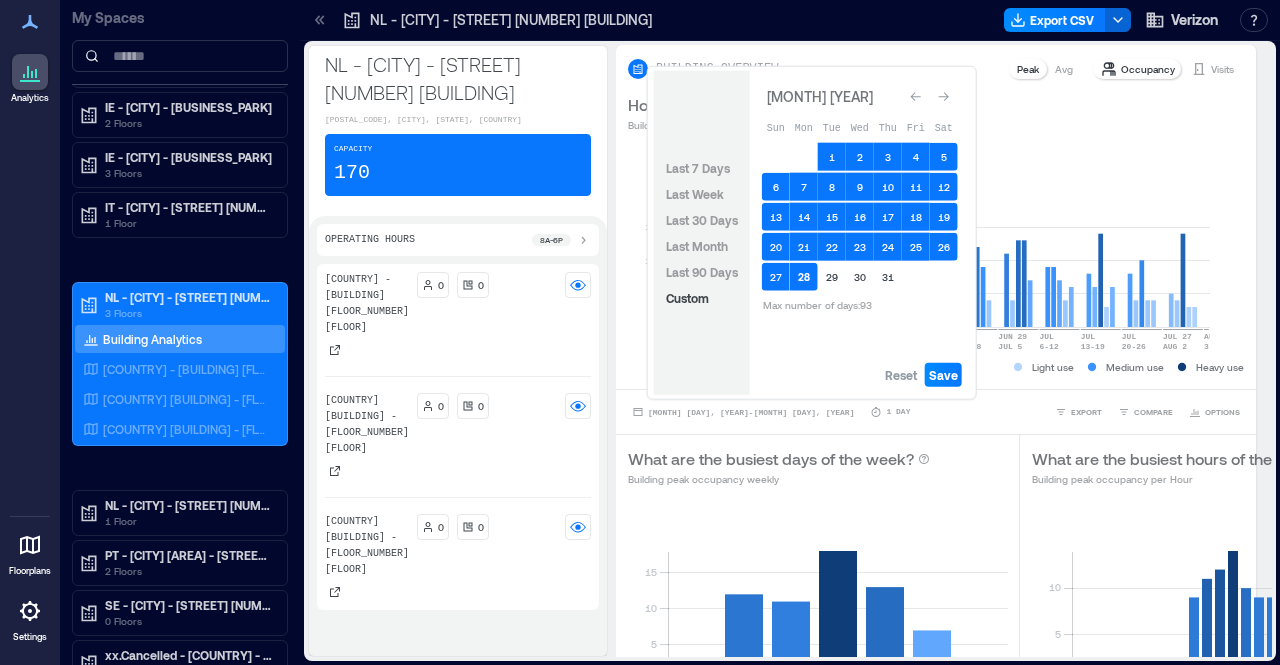 click on "28" at bounding box center (804, 277) 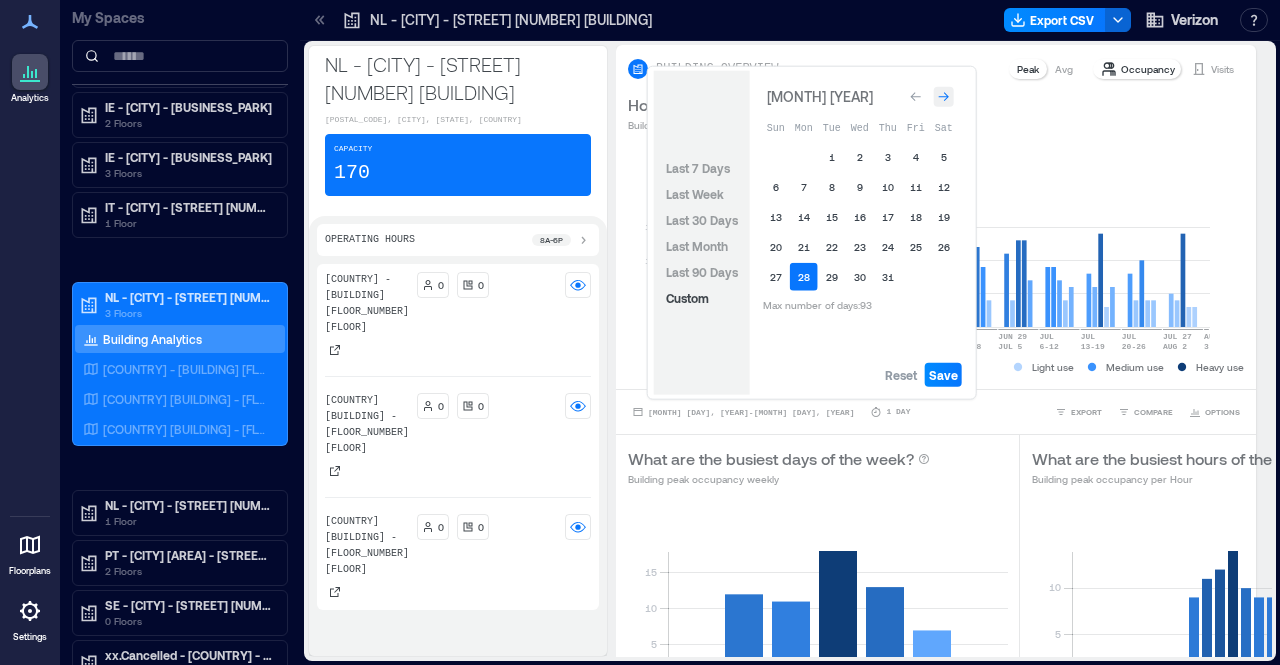 click 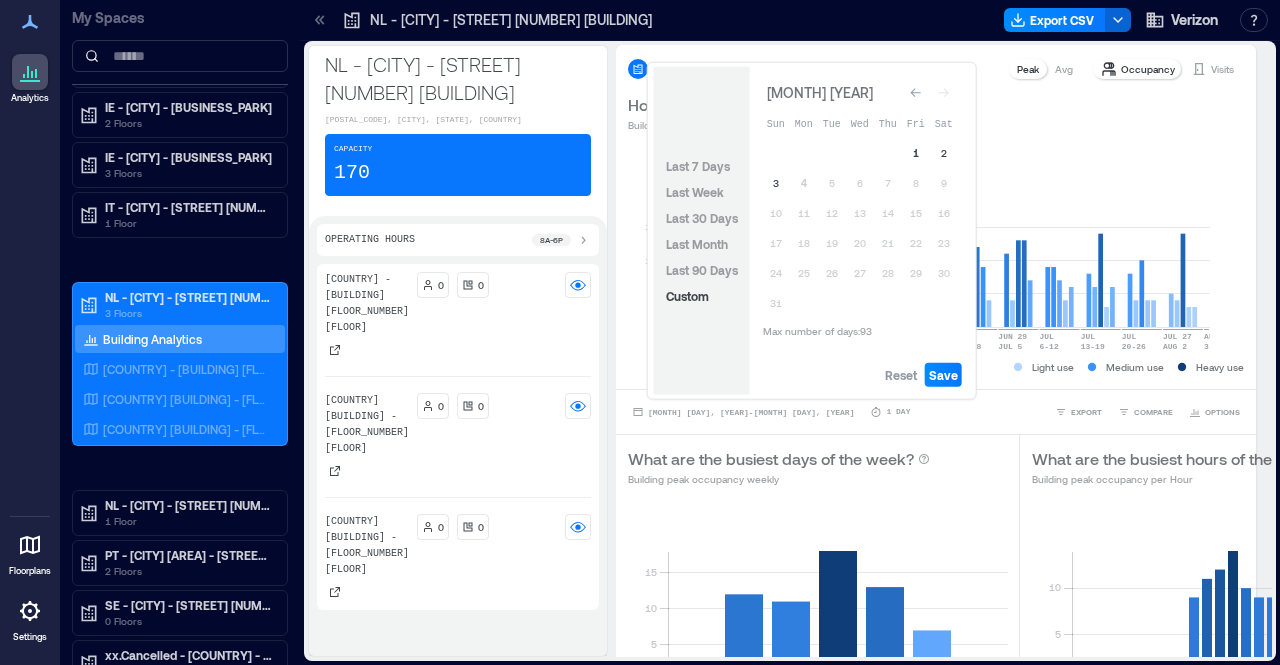 click on "1" at bounding box center [916, 153] 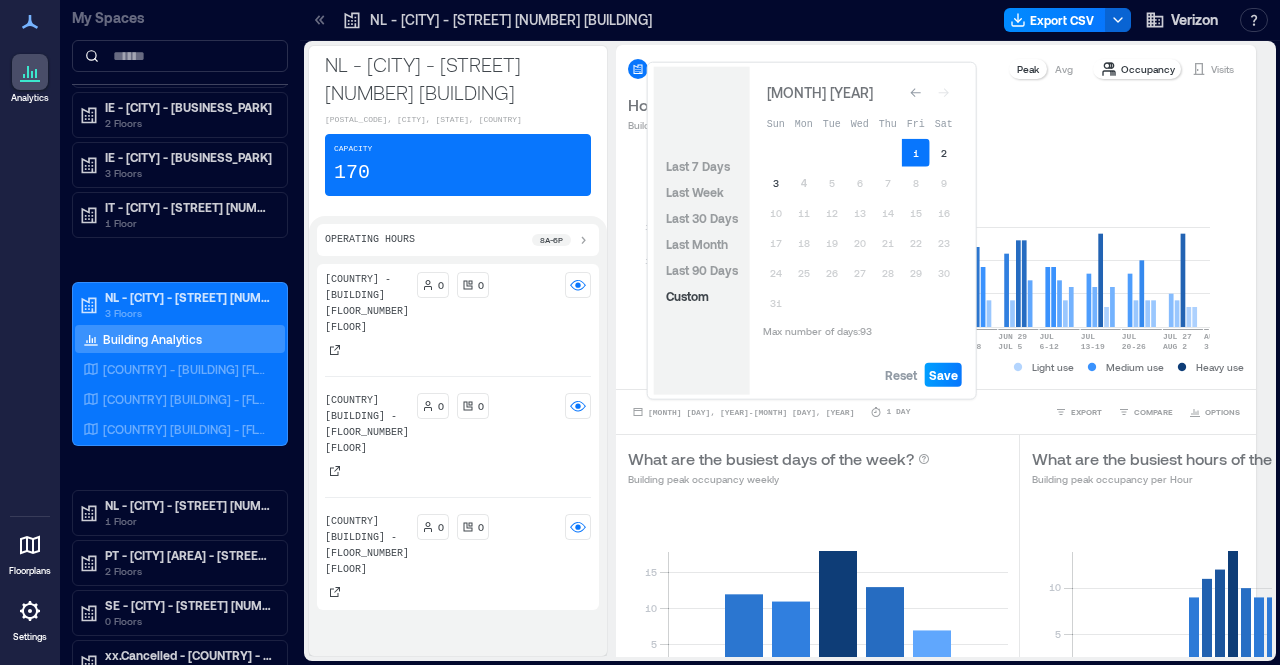 click on "Save" at bounding box center [943, 375] 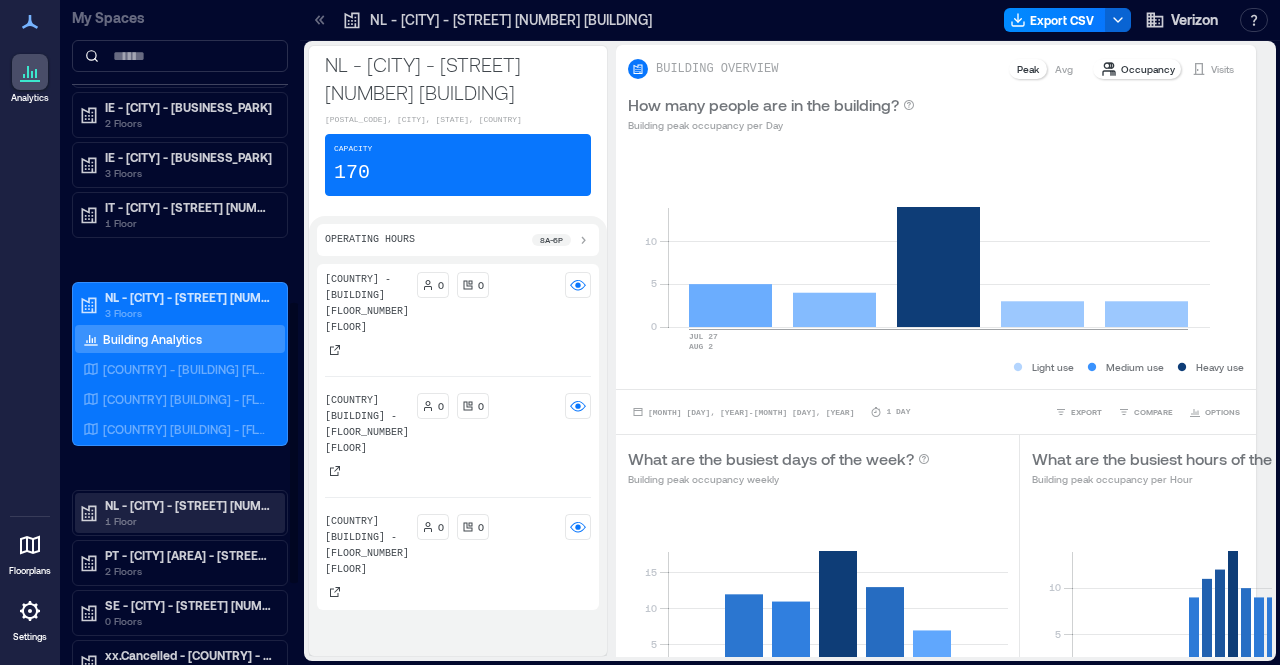 click on "NL - [CITY] - [STREET] [NUMBER] ([ABBREVIATION])" at bounding box center (189, 505) 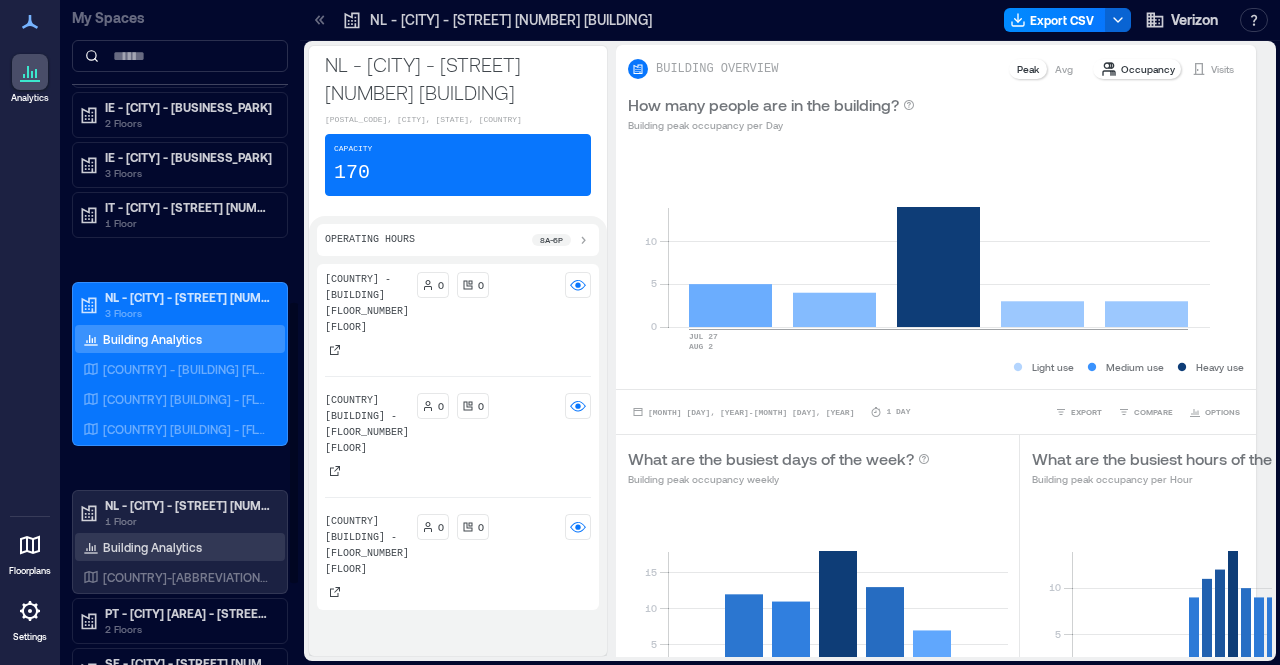 click on "Building Analytics" at bounding box center [152, 547] 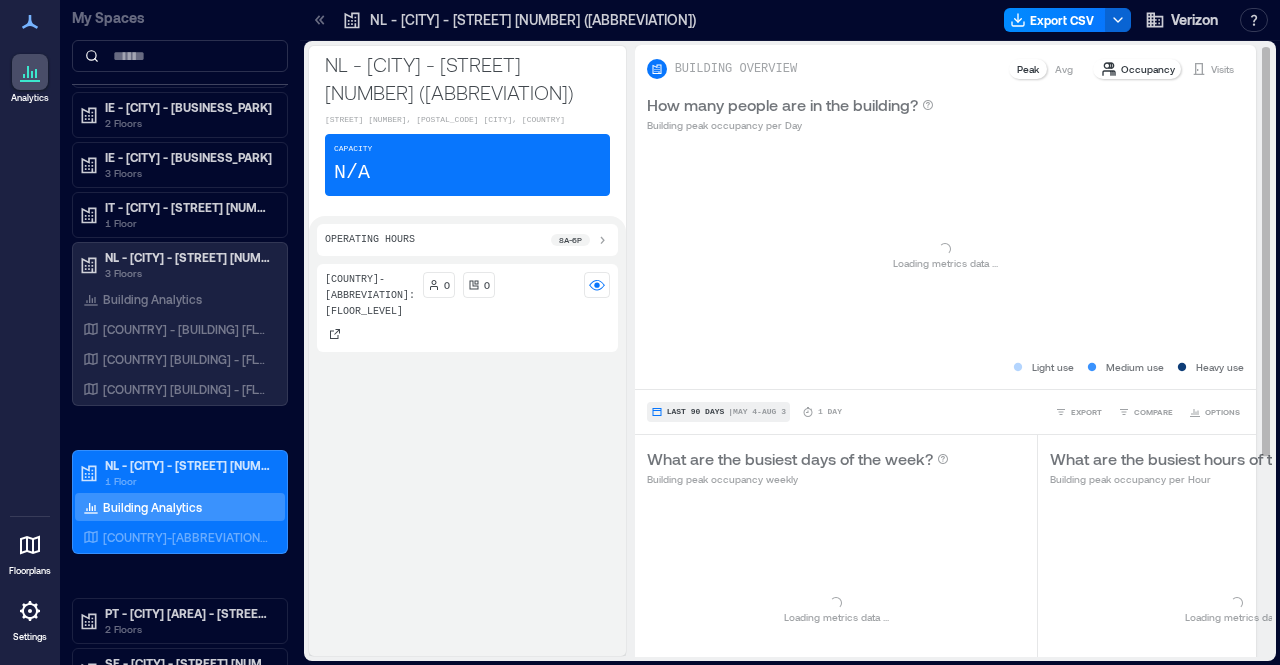click on "Last 90 Days   |  [MONTH] [DAY]  -  [MONTH] [DAY]" at bounding box center [718, 412] 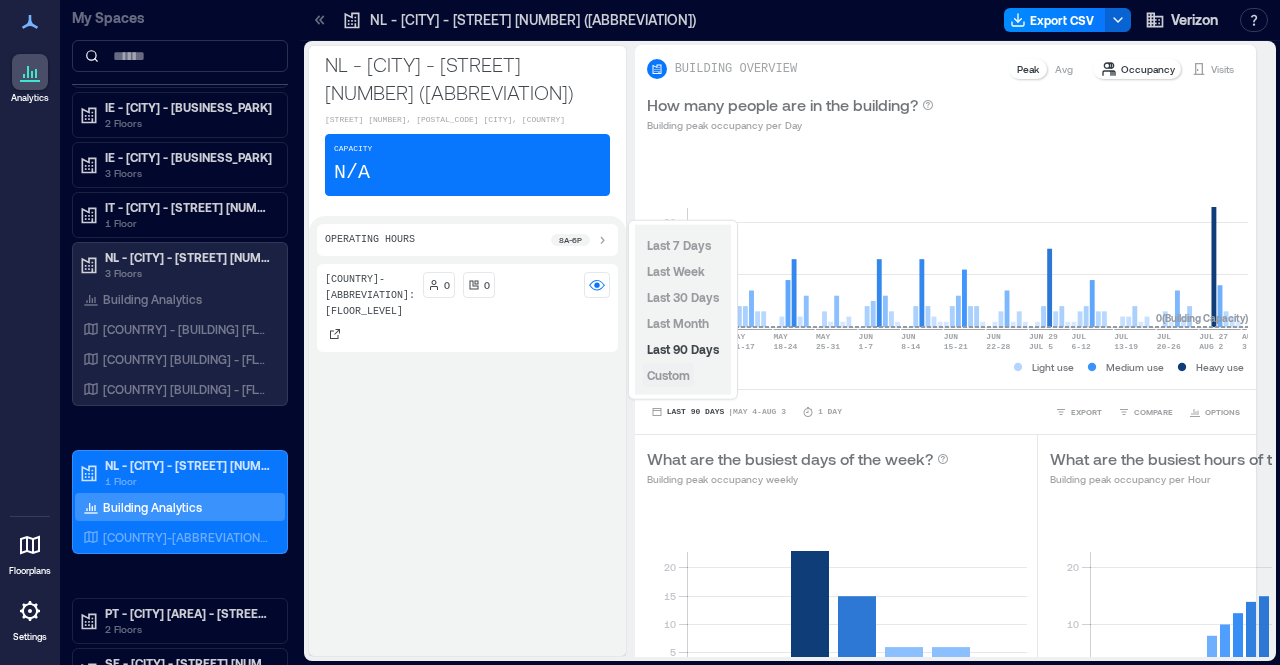 click on "Custom" at bounding box center (668, 375) 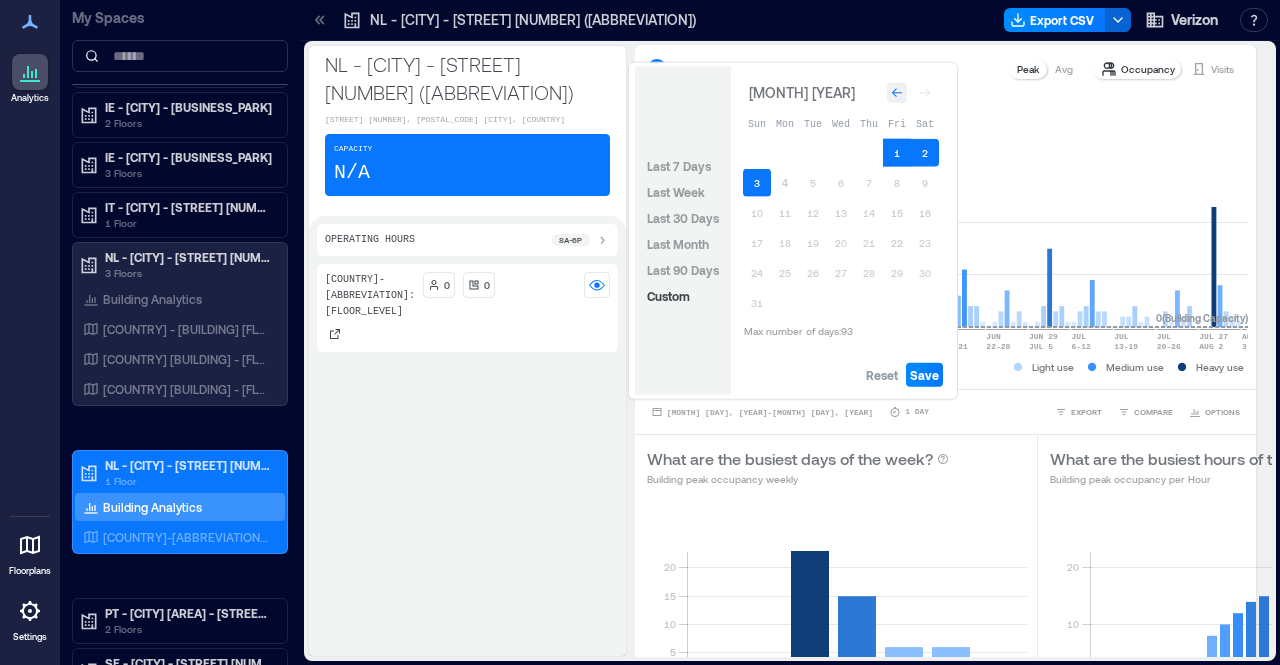 click 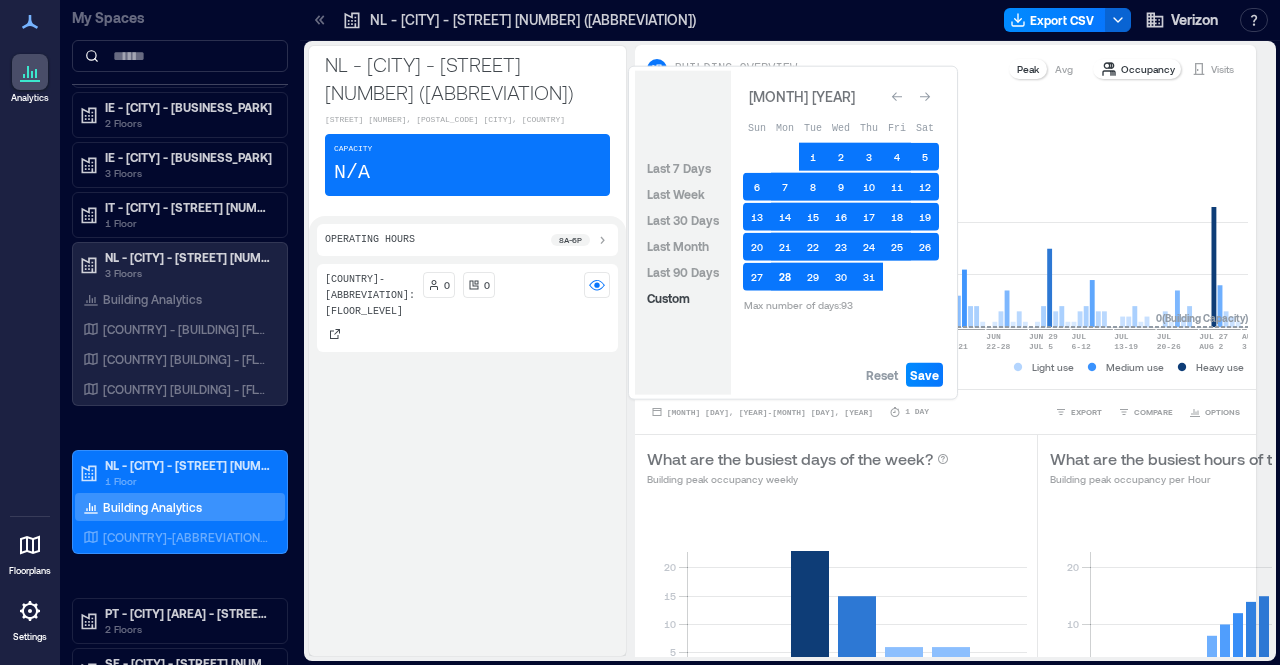 click on "28" at bounding box center [785, 277] 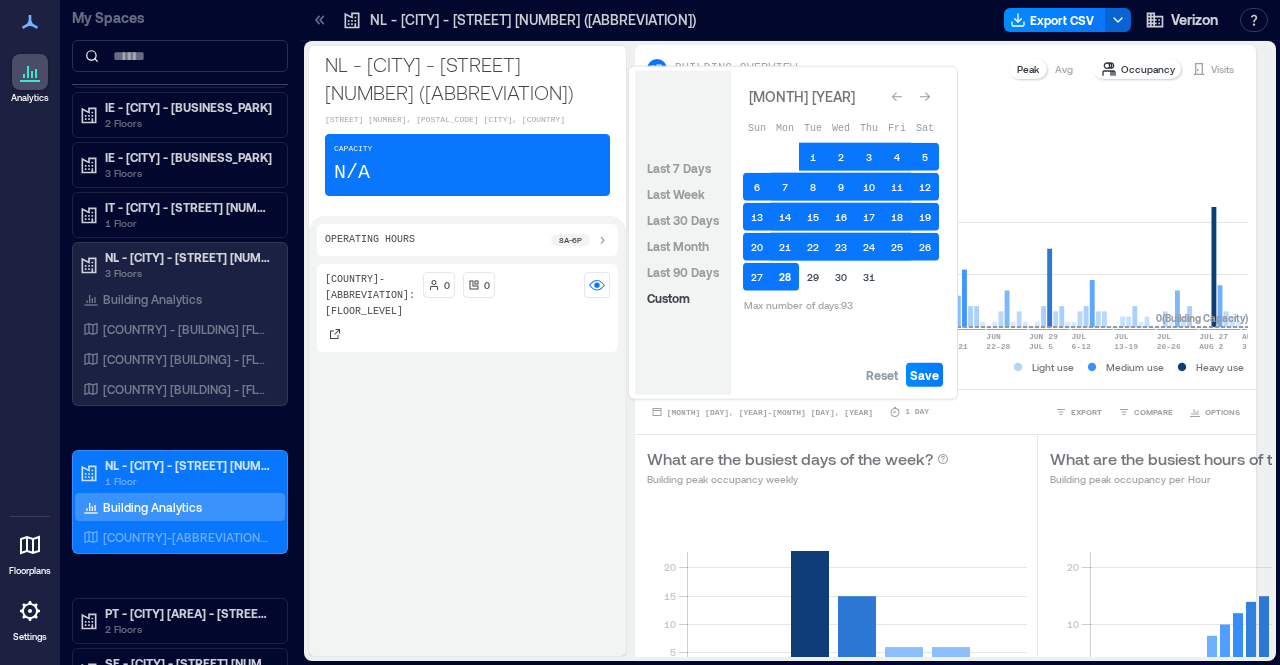click on "28" at bounding box center (785, 277) 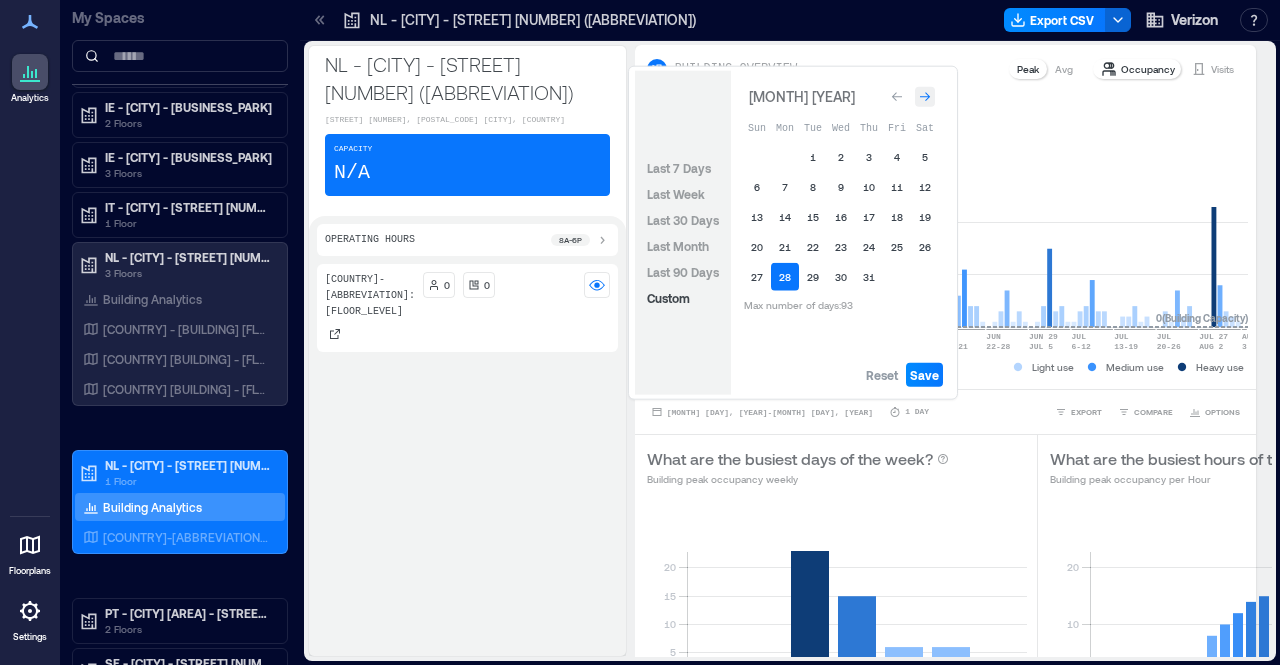 click 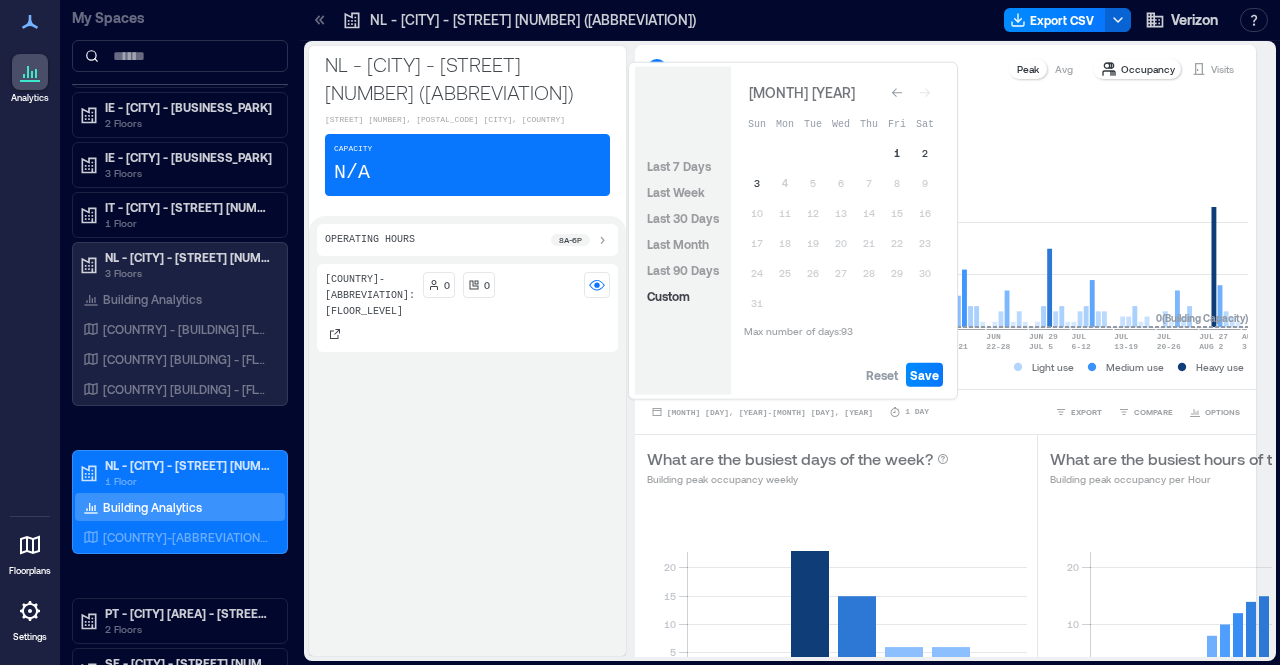 click on "1" at bounding box center (897, 153) 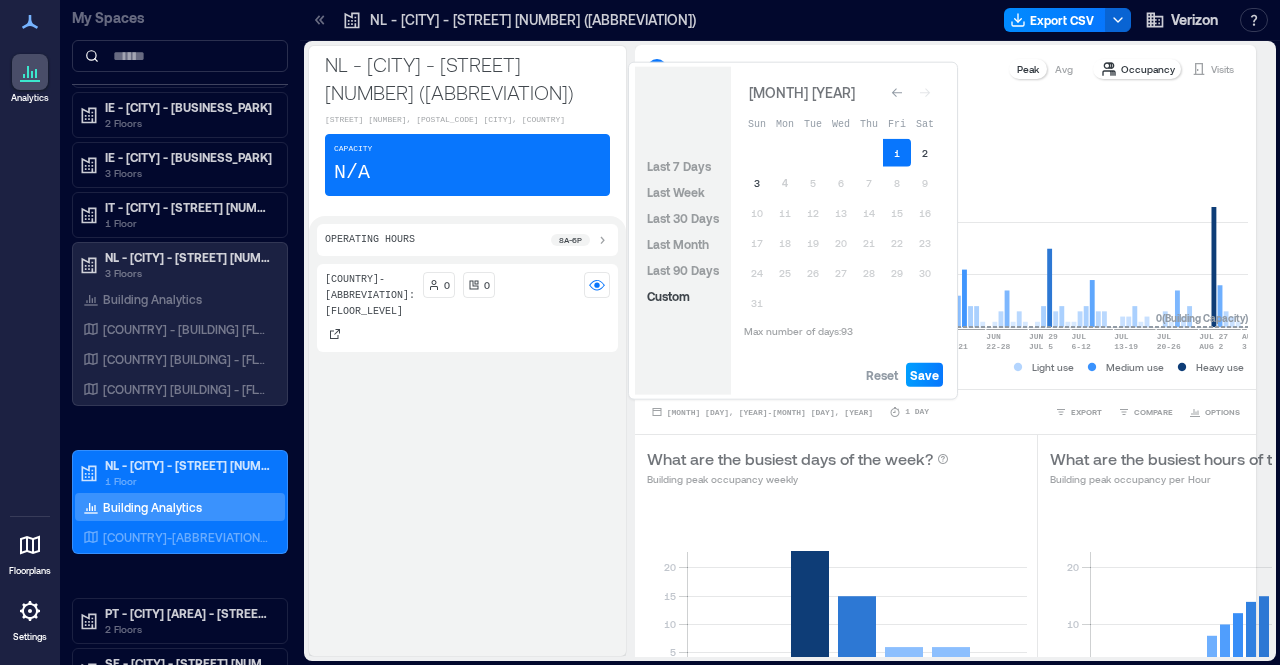 click on "Save" at bounding box center [924, 375] 